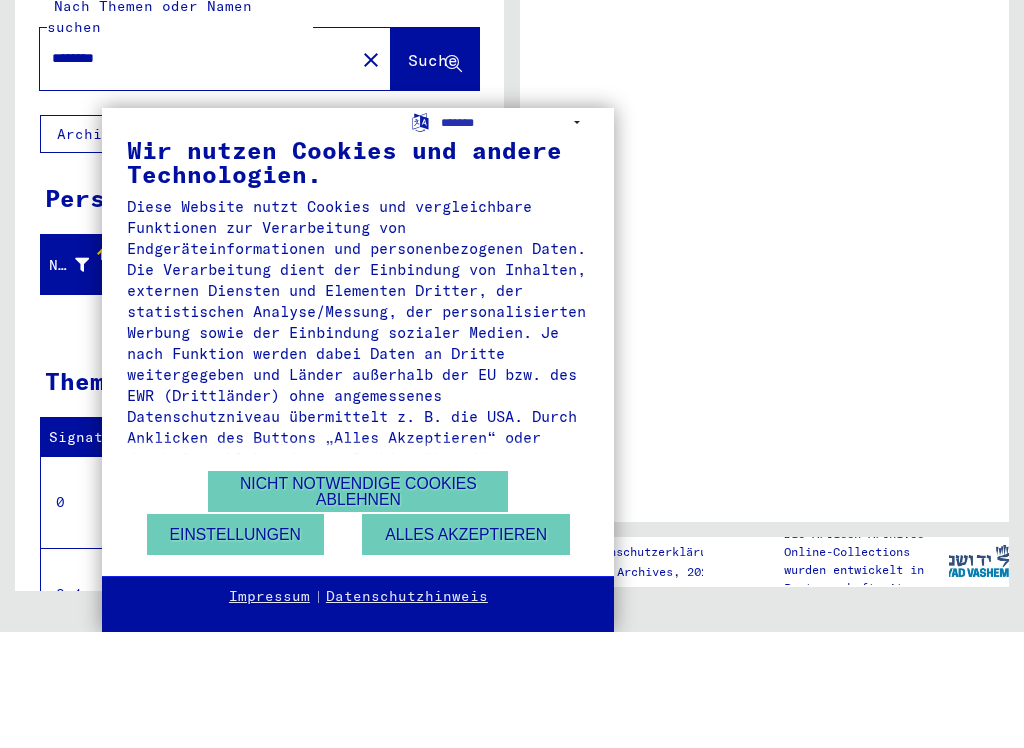 scroll, scrollTop: 119, scrollLeft: 0, axis: vertical 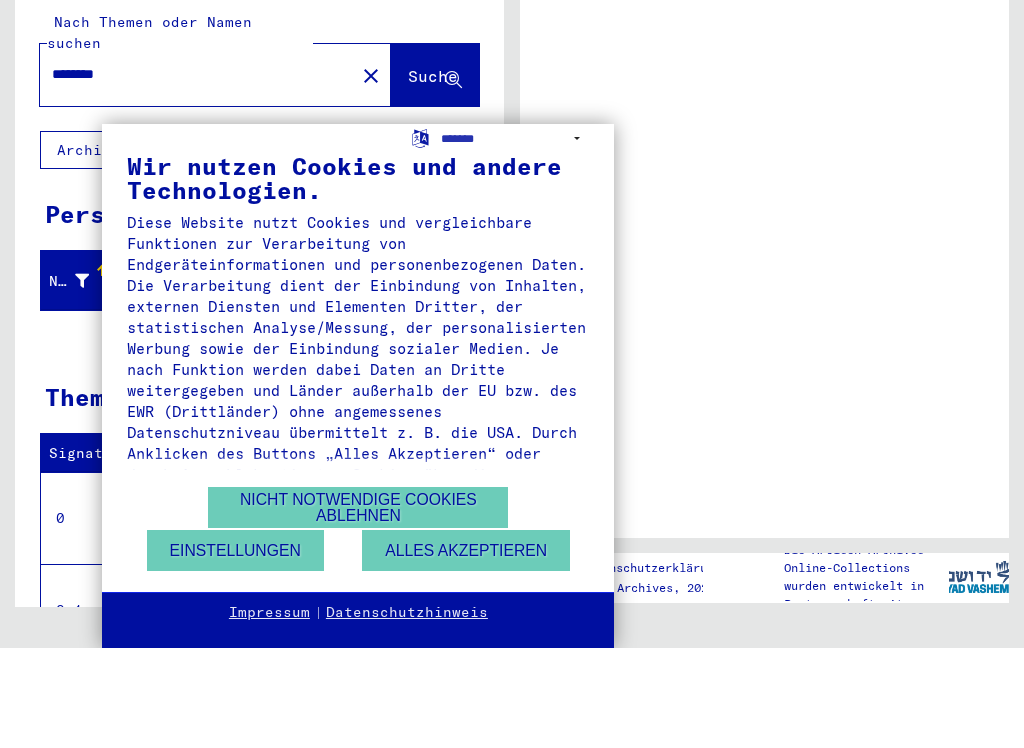click on "Wir nutzen Cookies und andere Technologien." at bounding box center [358, 278] 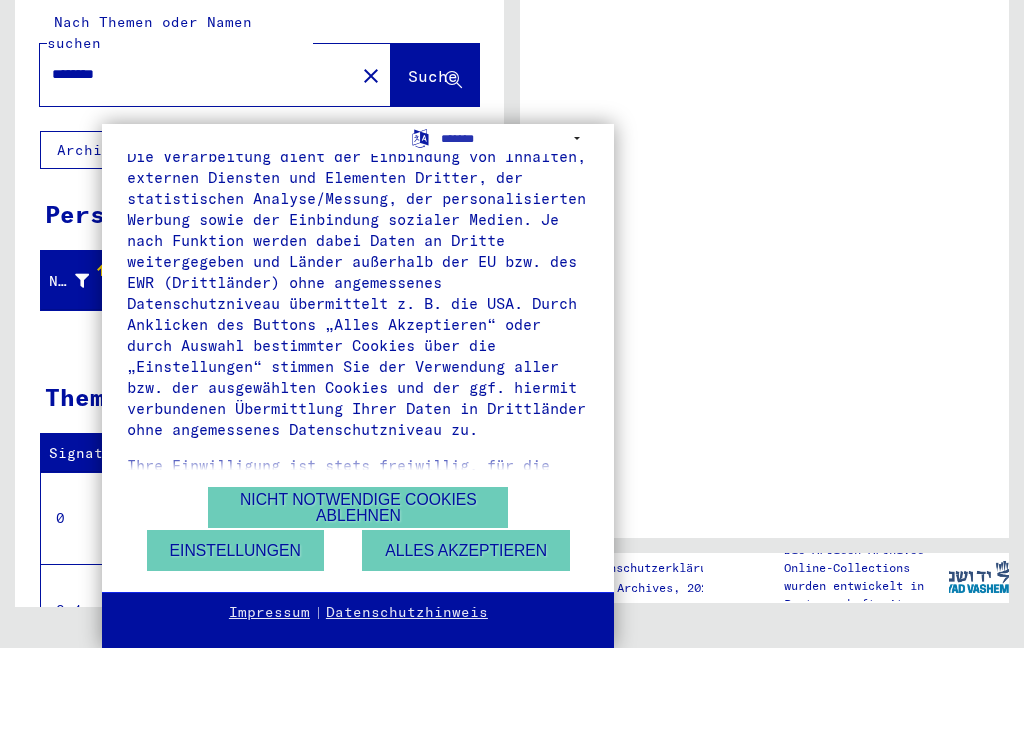 scroll, scrollTop: 128, scrollLeft: 0, axis: vertical 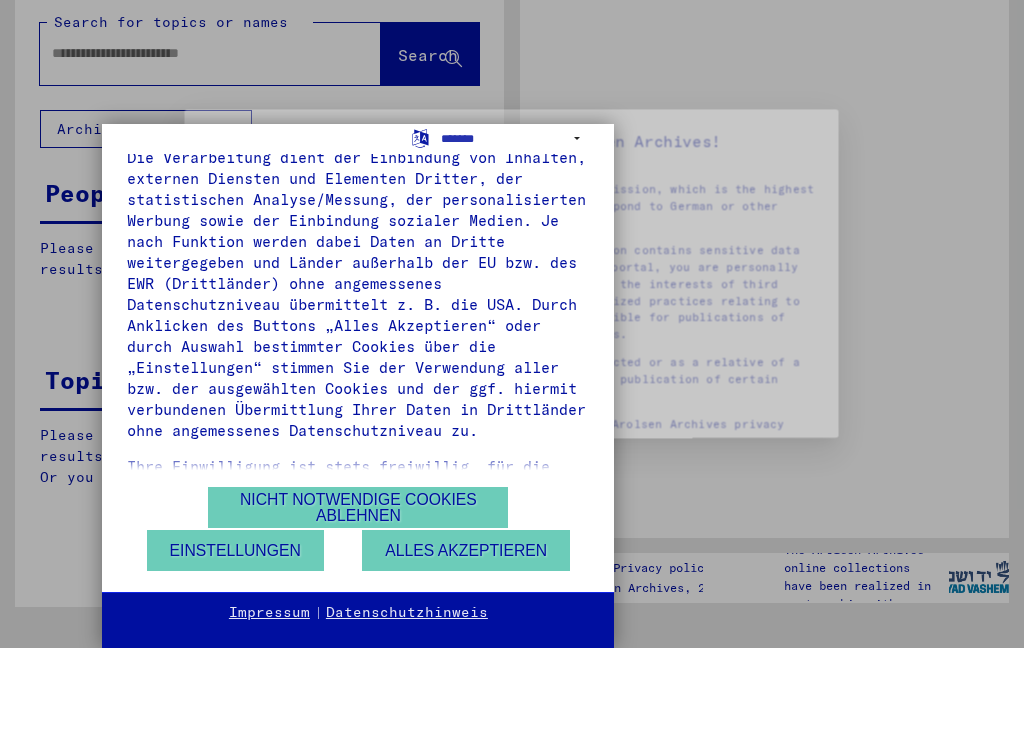 type on "********" 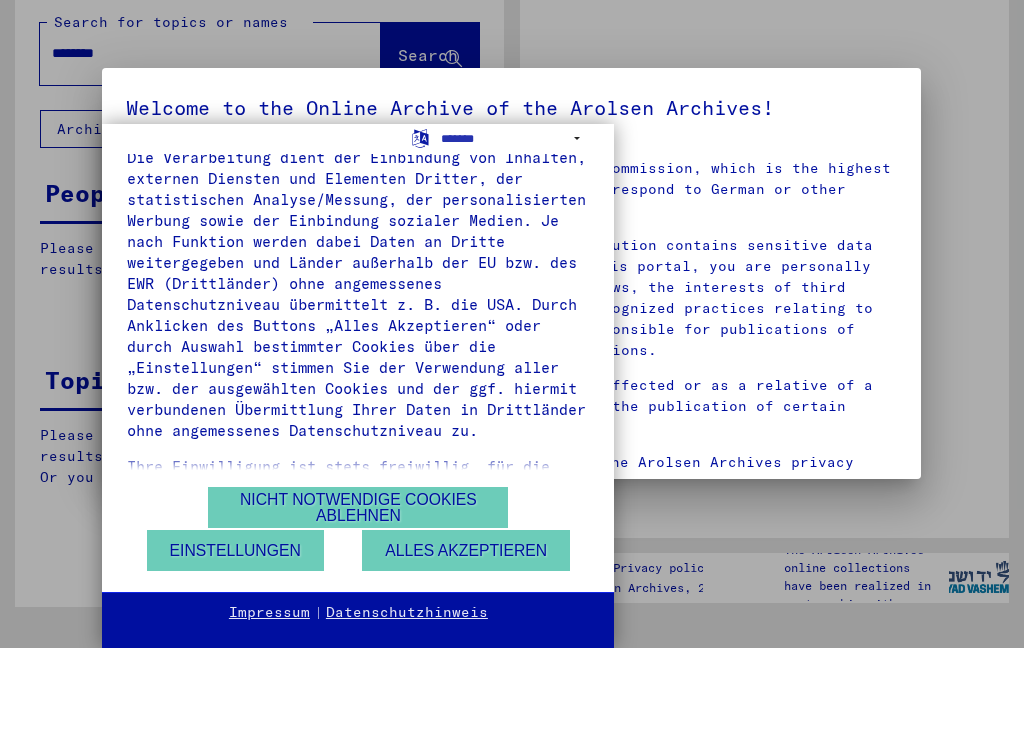 scroll, scrollTop: 496, scrollLeft: 0, axis: vertical 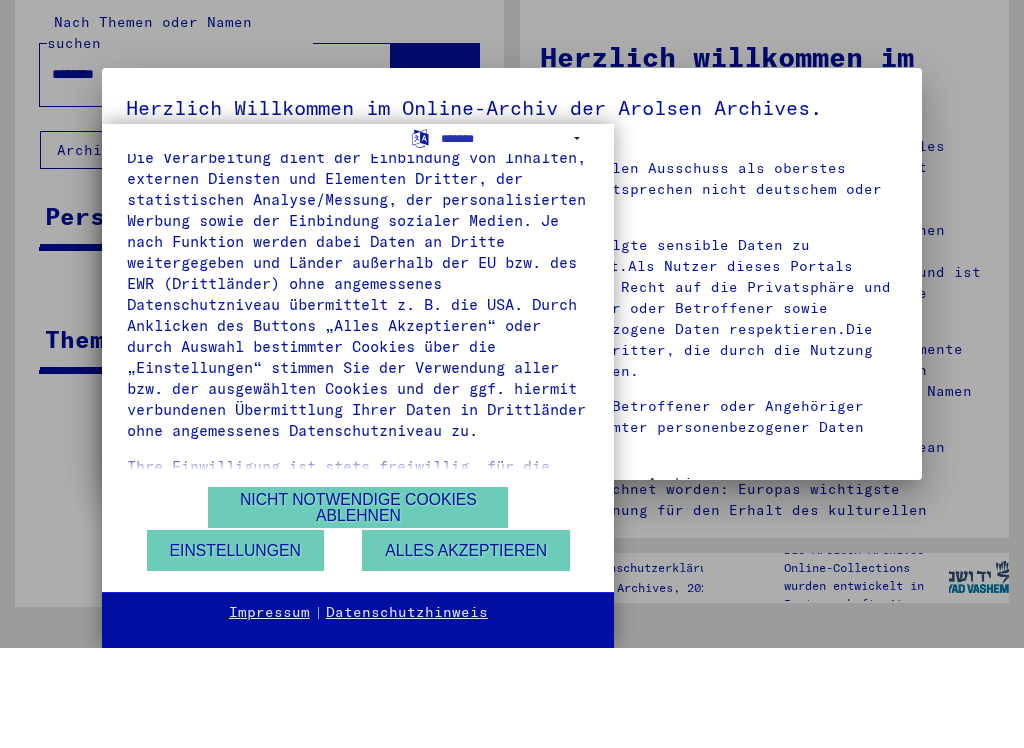 click on "**********" at bounding box center (512, 374) 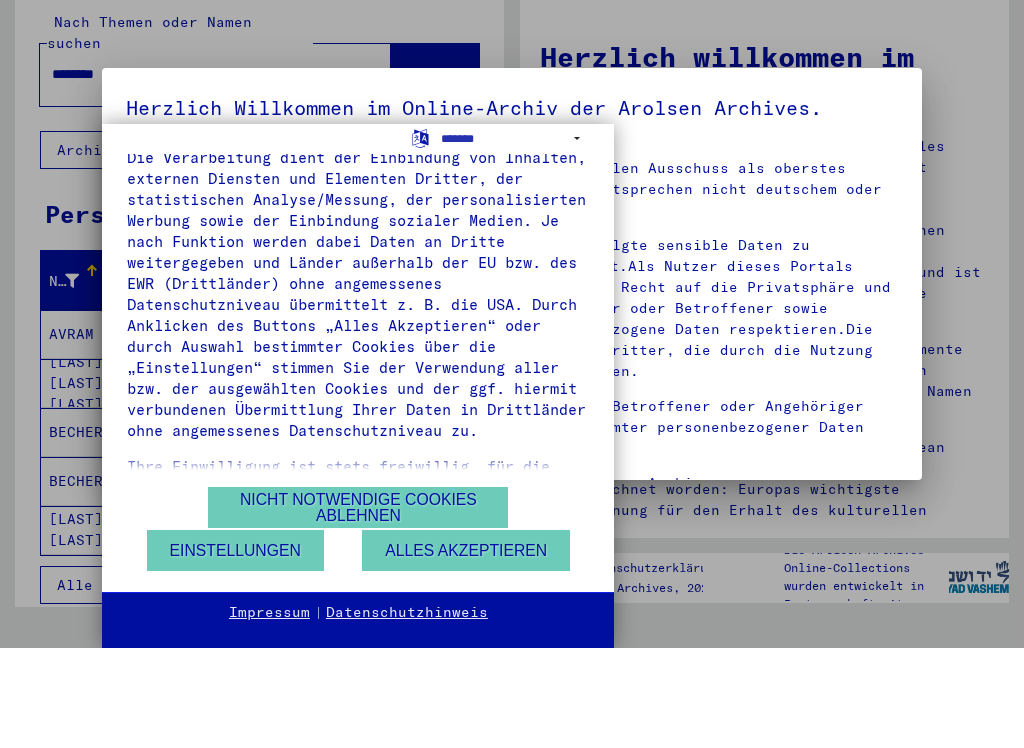 click on "**********" at bounding box center (515, 238) 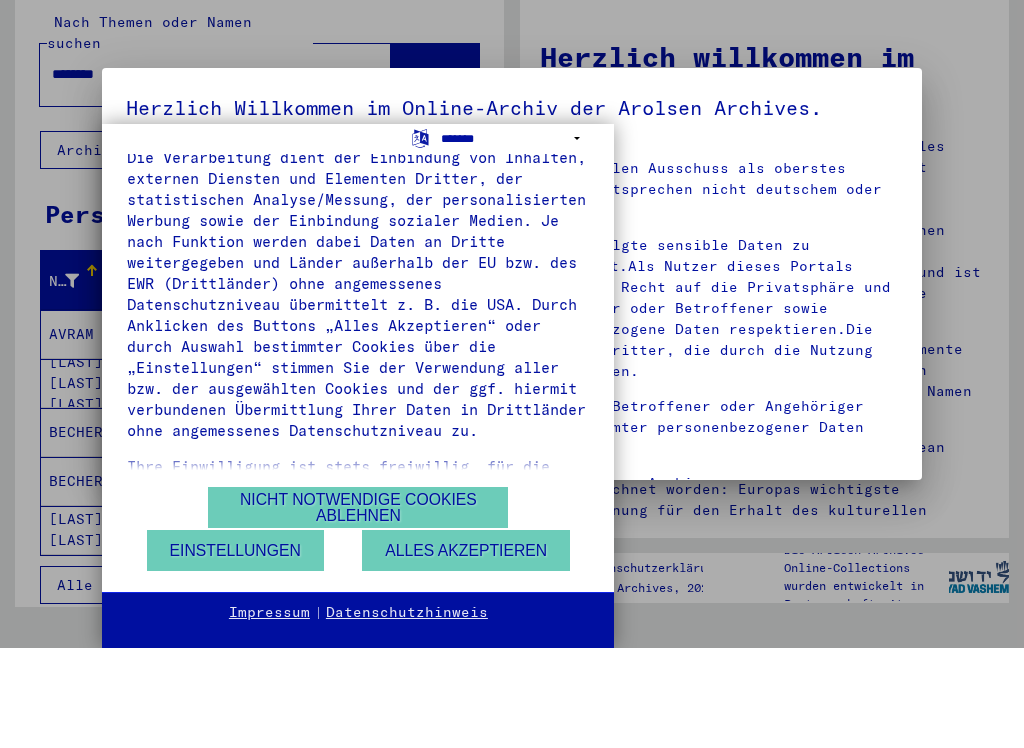 select on "*****" 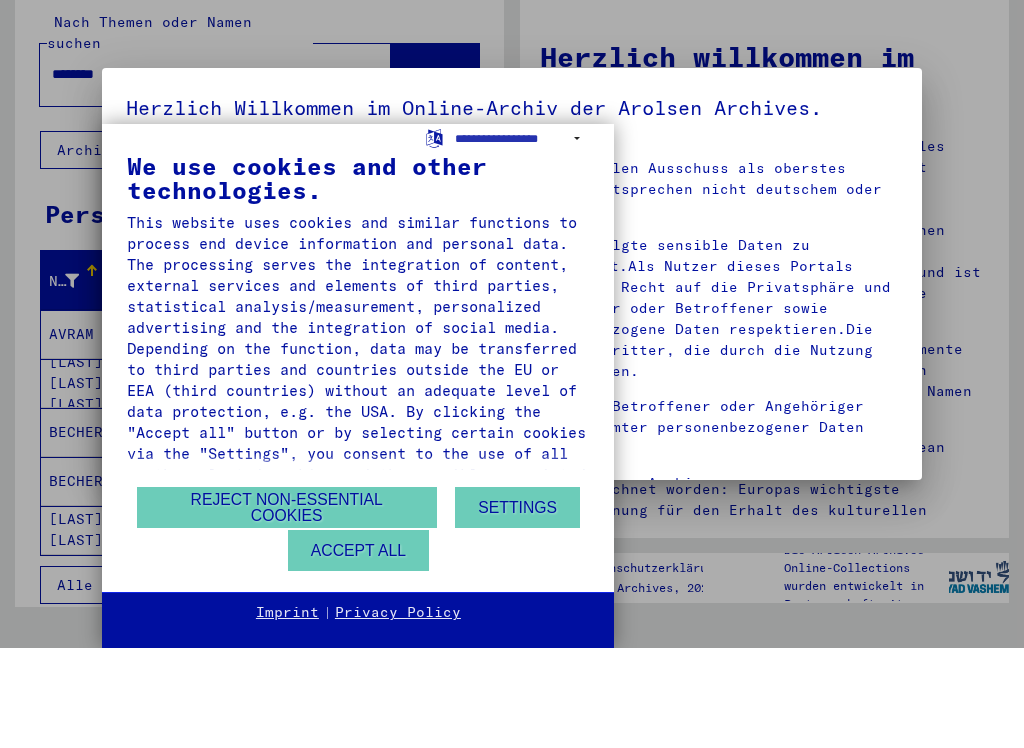 scroll, scrollTop: 502, scrollLeft: 0, axis: vertical 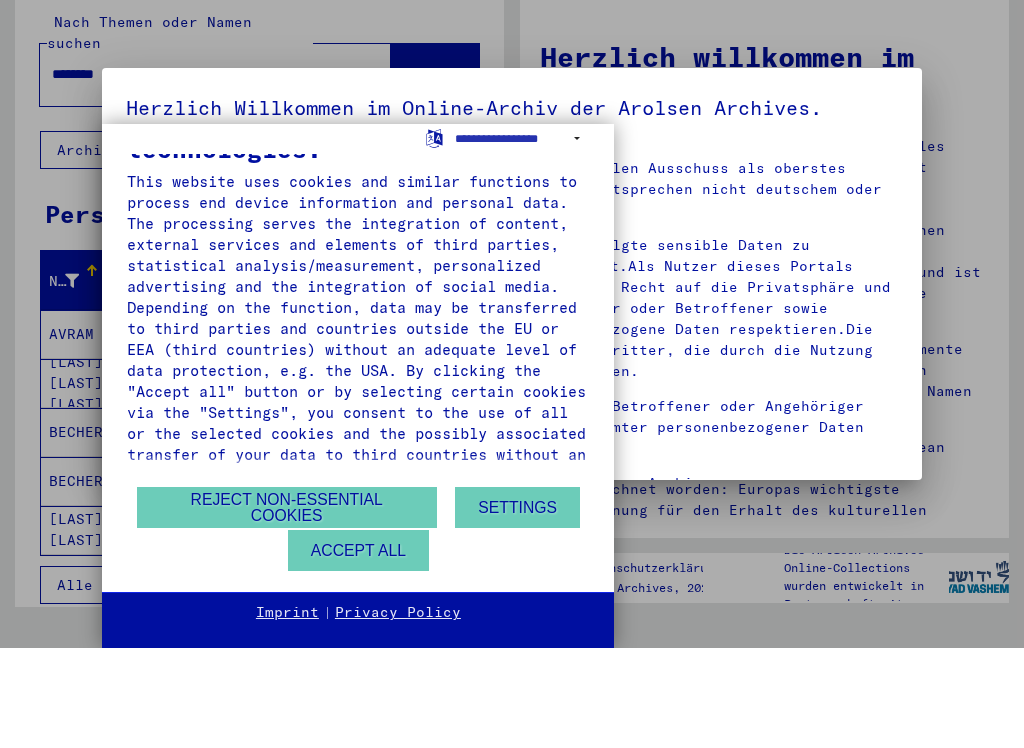 click on "Settings" at bounding box center [517, 607] 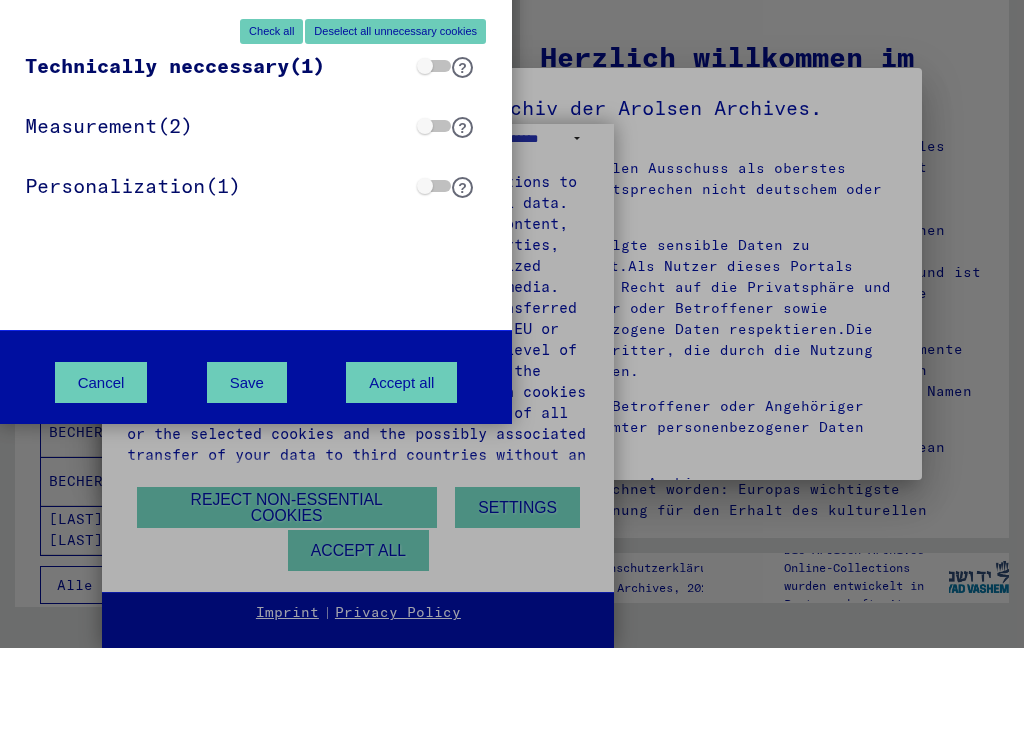 click on "Save" at bounding box center (247, 482) 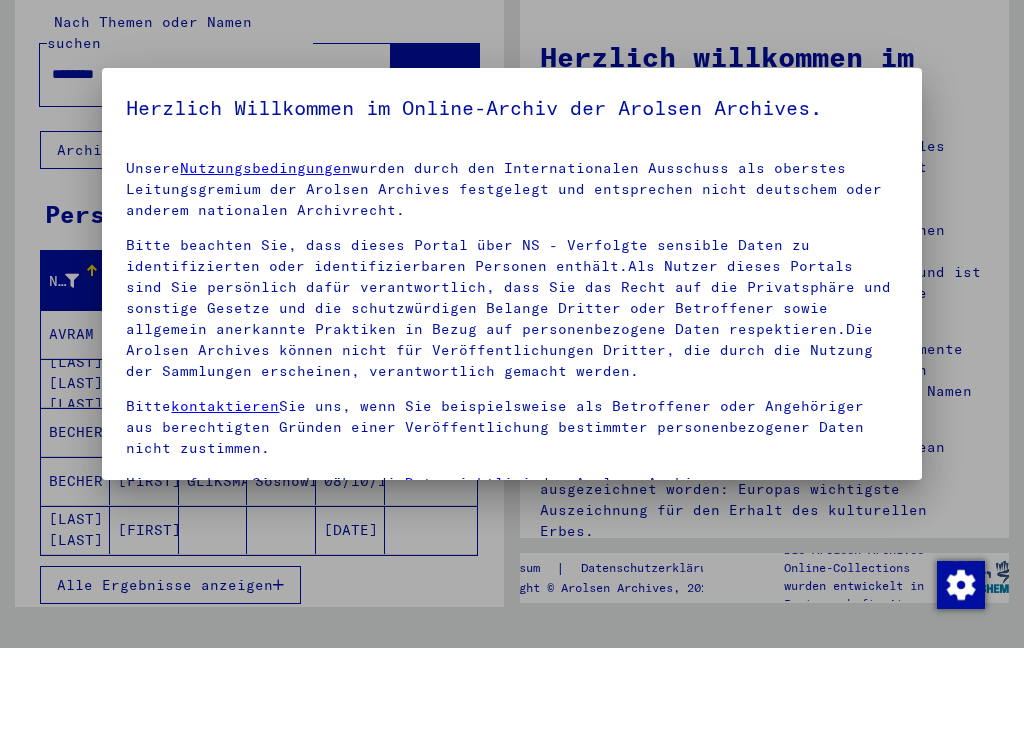 scroll, scrollTop: 520, scrollLeft: 0, axis: vertical 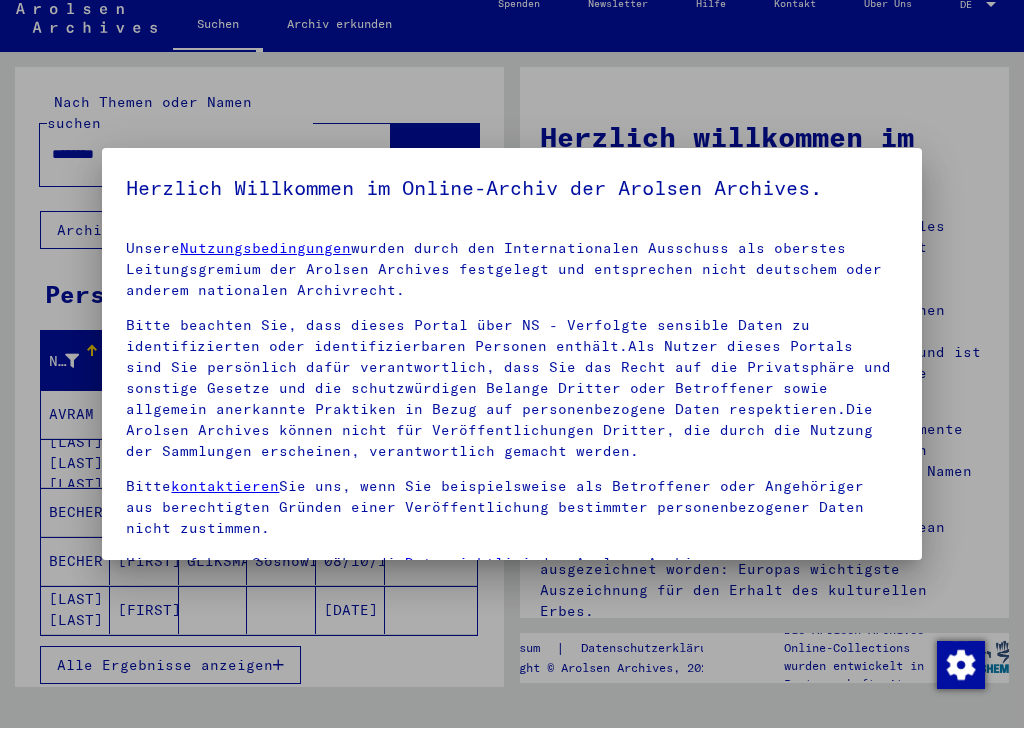 click on "Herzlich Willkommen im Online-Archiv der Arolsen Archives.  Unsere  Nutzungsbedingungen  wurden durch den Internationalen Ausschuss als oberstes Leitungsgremium der Arolsen Archives festgelegt und entsprechen nicht deutschem oder anderem nationalen Archivrecht. Bitte beachten Sie, dass dieses Portal über NS - Verfolgte sensible Daten zu identifizierten oder identifizierbaren Personen enthält.Als Nutzer dieses Portals sind Sie persönlich dafür verantwortlich, dass Sie das Recht auf die Privatsphäre und sonstige Gesetze und die schutzwürdigen Belange Dritter oder Betroffener sowie allgemein anerkannte Praktiken in Bezug auf personenbezogene Daten respektieren.Die Arolsen Archives können nicht für Veröffentlichungen Dritter, die durch die Nutzung der Sammlungen erscheinen, verantwortlich gemacht werden. Bitte  kontaktieren  Sie uns, wenn Sie beispielsweise als Betroffener oder Angehöriger aus berechtigten Gründen einer Veröffentlichung bestimmter personenbezogener Daten nicht zustimmen." at bounding box center [511, 461] 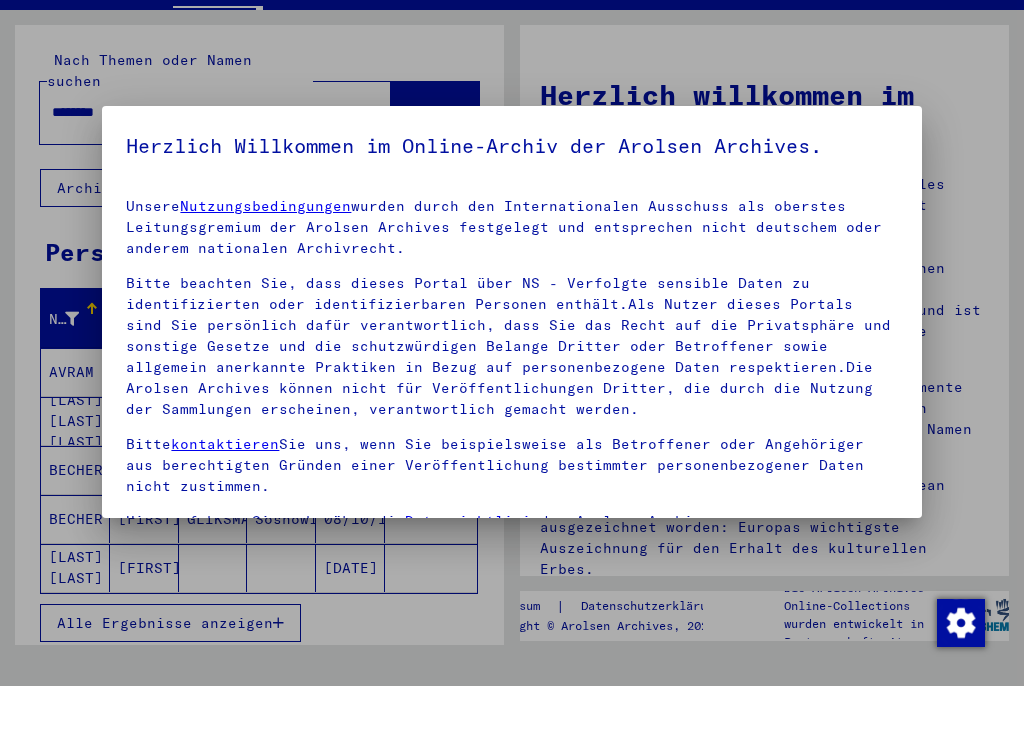 click on "Herzlich Willkommen im Online-Archiv der Arolsen Archives.  Unsere  Nutzungsbedingungen  wurden durch den Internationalen Ausschuss als oberstes Leitungsgremium der Arolsen Archives festgelegt und entsprechen nicht deutschem oder anderem nationalen Archivrecht. Bitte beachten Sie, dass dieses Portal über NS - Verfolgte sensible Daten zu identifizierten oder identifizierbaren Personen enthält.Als Nutzer dieses Portals sind Sie persönlich dafür verantwortlich, dass Sie das Recht auf die Privatsphäre und sonstige Gesetze und die schutzwürdigen Belange Dritter oder Betroffener sowie allgemein anerkannte Praktiken in Bezug auf personenbezogene Daten respektieren.Die Arolsen Archives können nicht für Veröffentlichungen Dritter, die durch die Nutzung der Sammlungen erscheinen, verantwortlich gemacht werden. Bitte  kontaktieren  Sie uns, wenn Sie beispielsweise als Betroffener oder Angehöriger aus berechtigten Gründen einer Veröffentlichung bestimmter personenbezogener Daten nicht zustimmen." at bounding box center [511, 461] 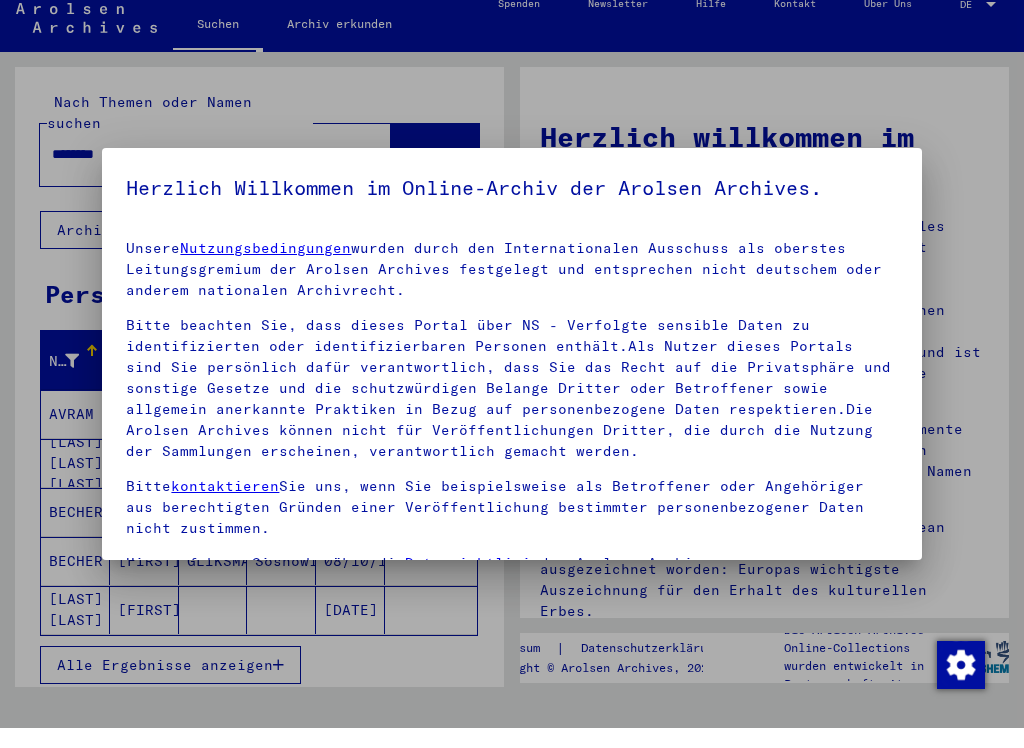 scroll, scrollTop: 12, scrollLeft: 0, axis: vertical 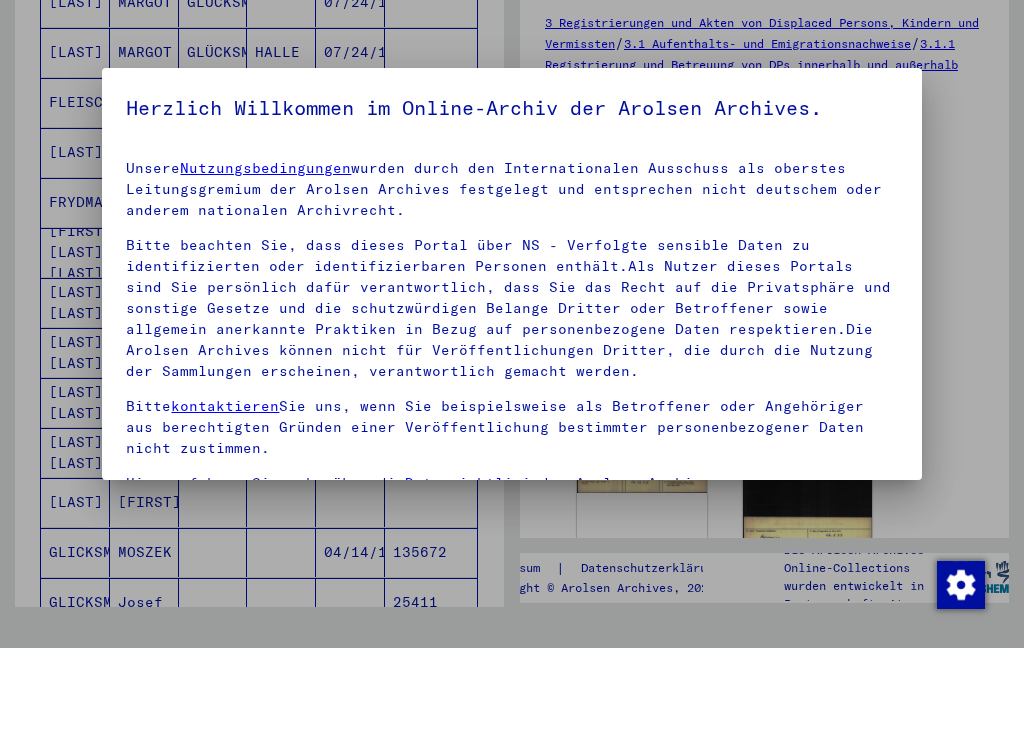 click on "135672" at bounding box center [431, 702] 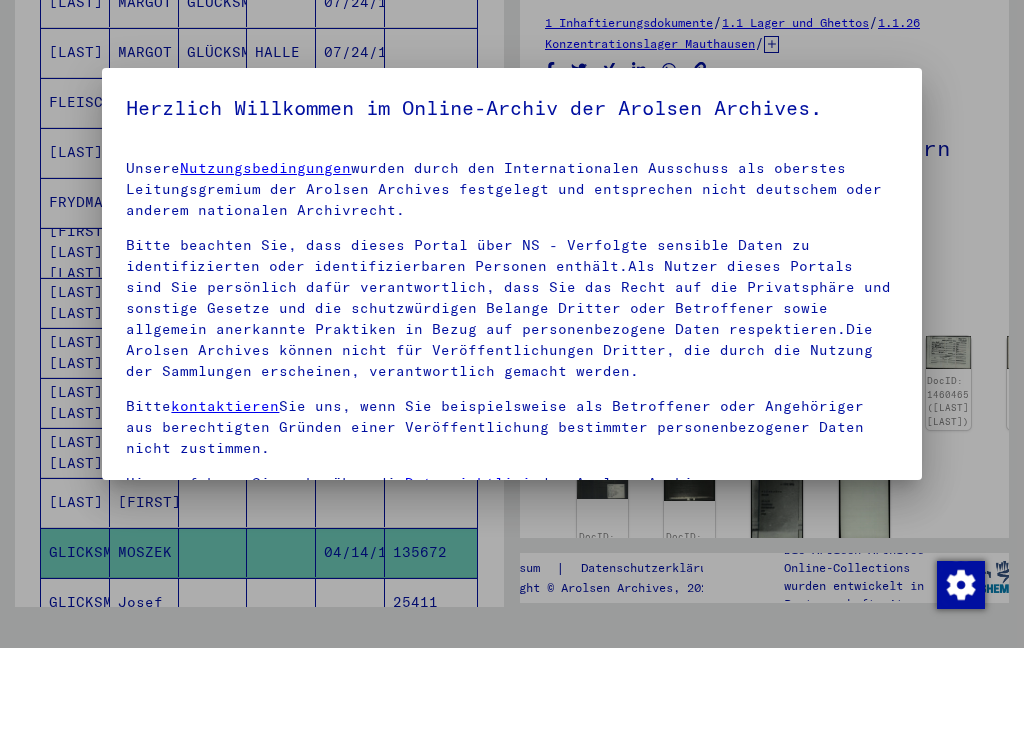 scroll, scrollTop: 0, scrollLeft: 0, axis: both 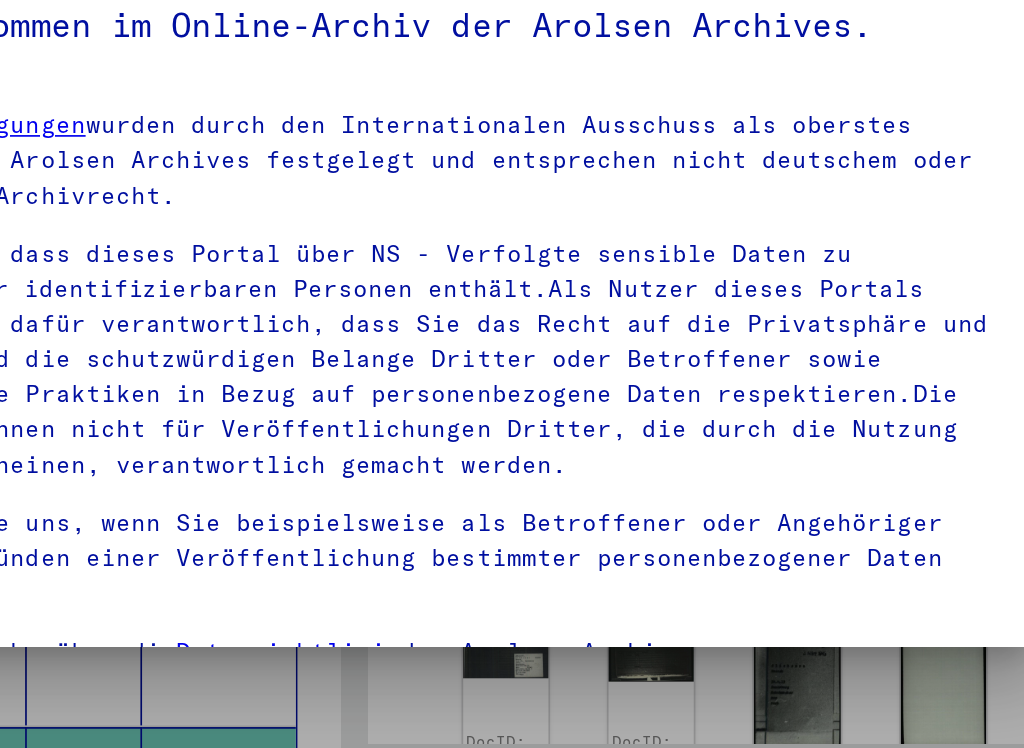 click on "DocID: [NUMBER] ([LAST])" 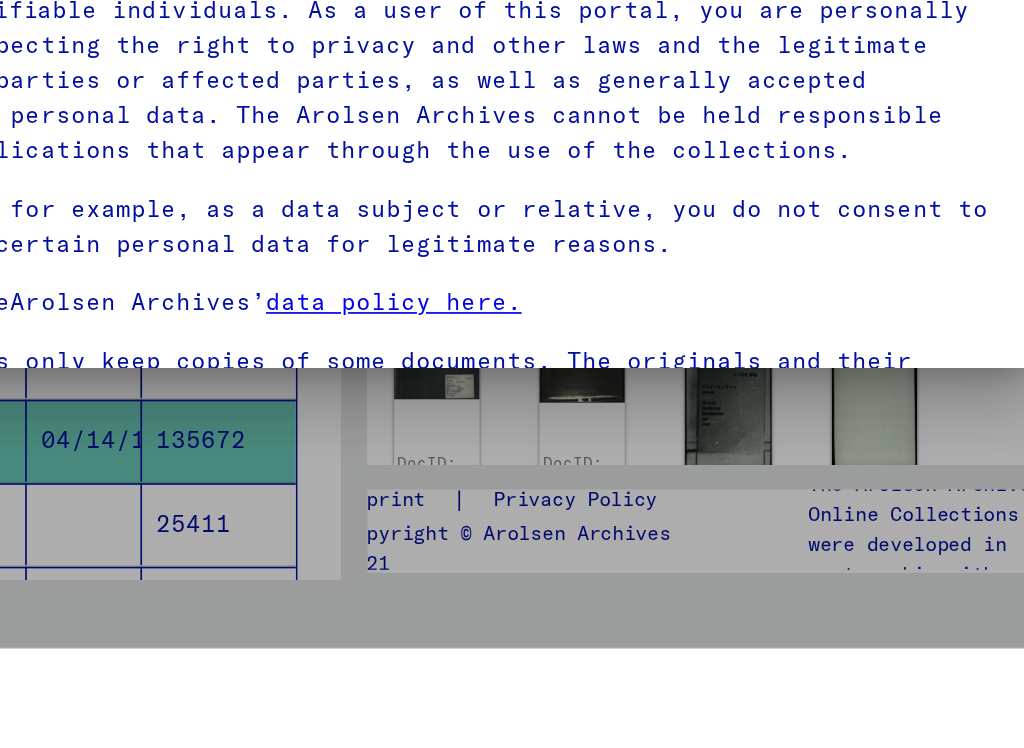 scroll, scrollTop: 0, scrollLeft: 41, axis: horizontal 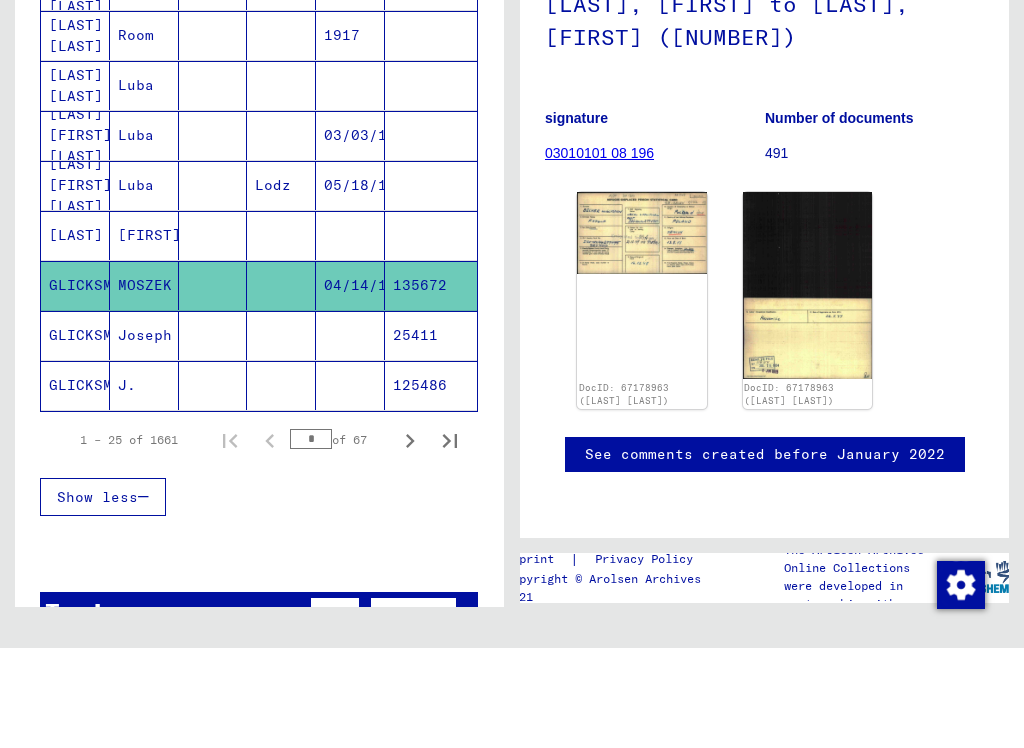 click 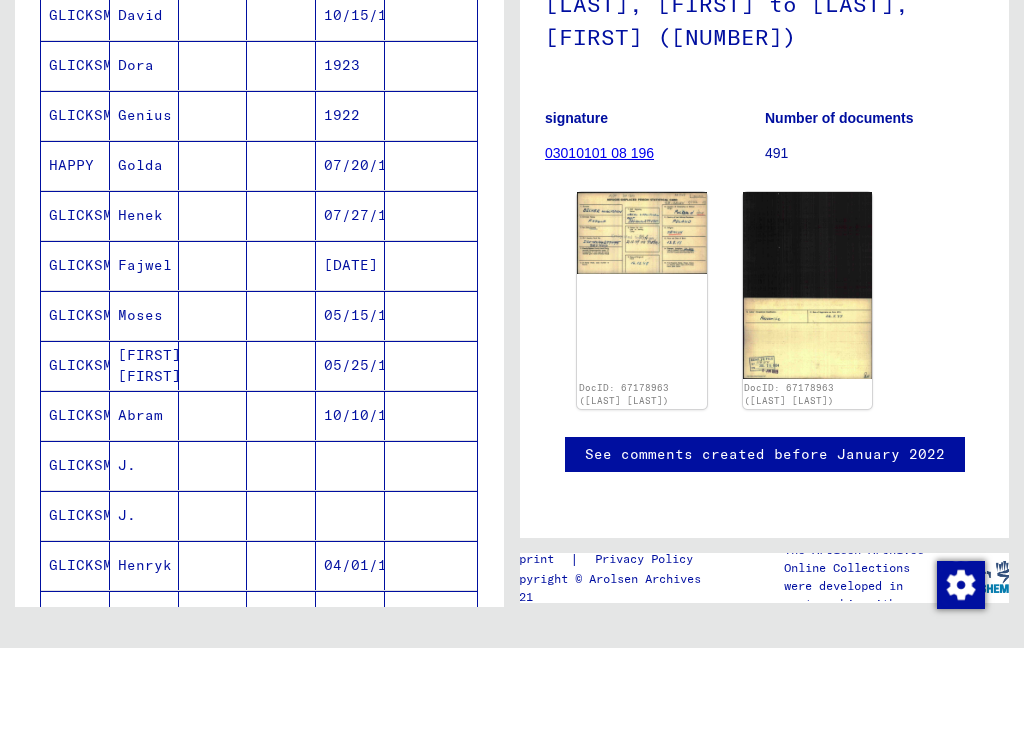 scroll, scrollTop: 549, scrollLeft: 0, axis: vertical 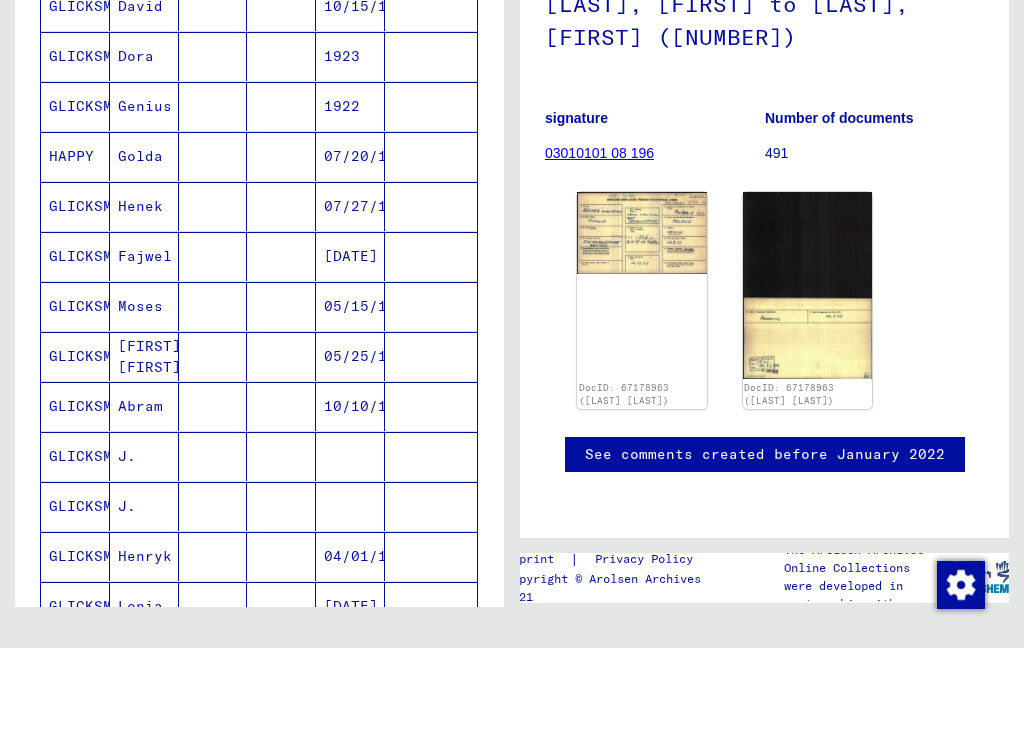click at bounding box center [431, 456] 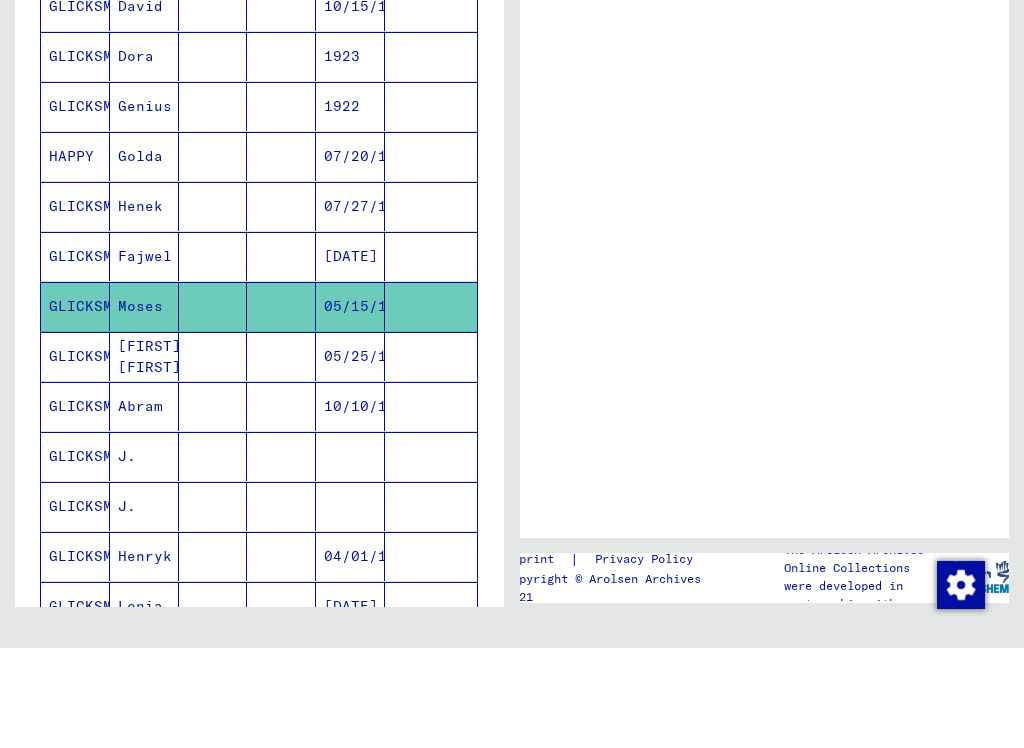 scroll, scrollTop: 0, scrollLeft: 0, axis: both 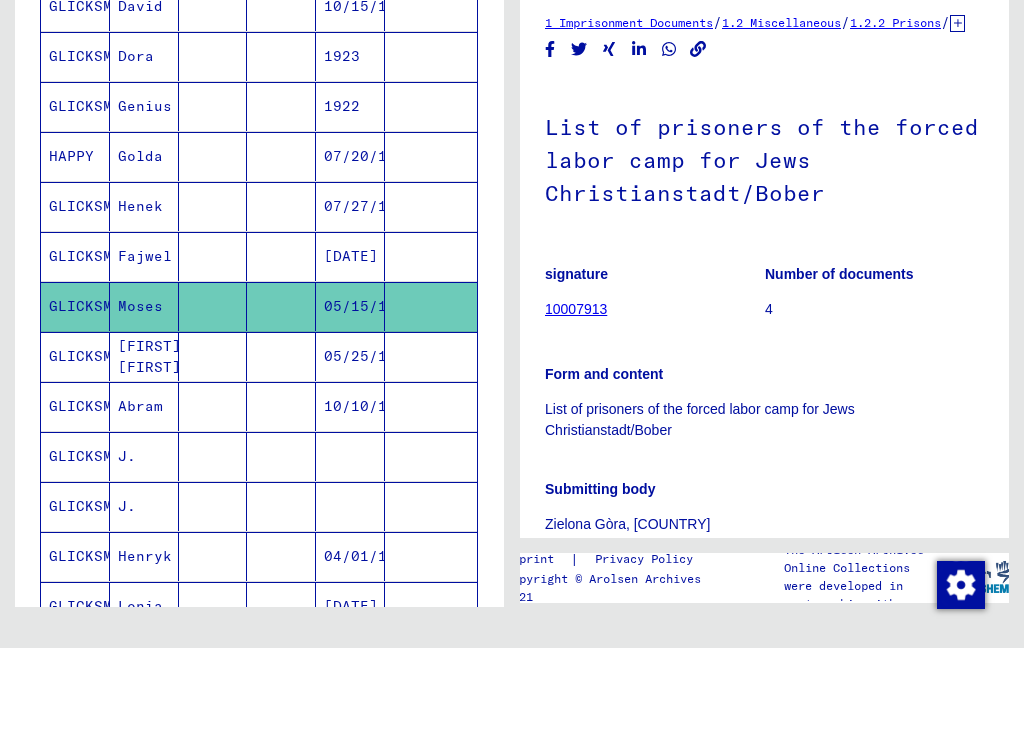 click 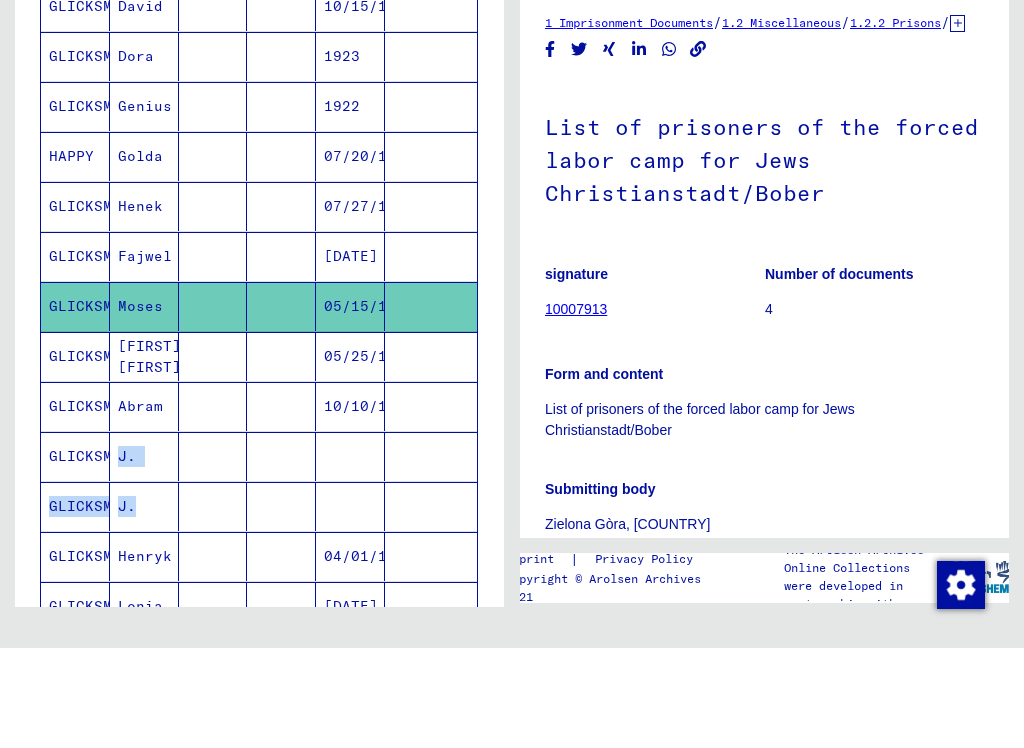 click on "05/15/1908" 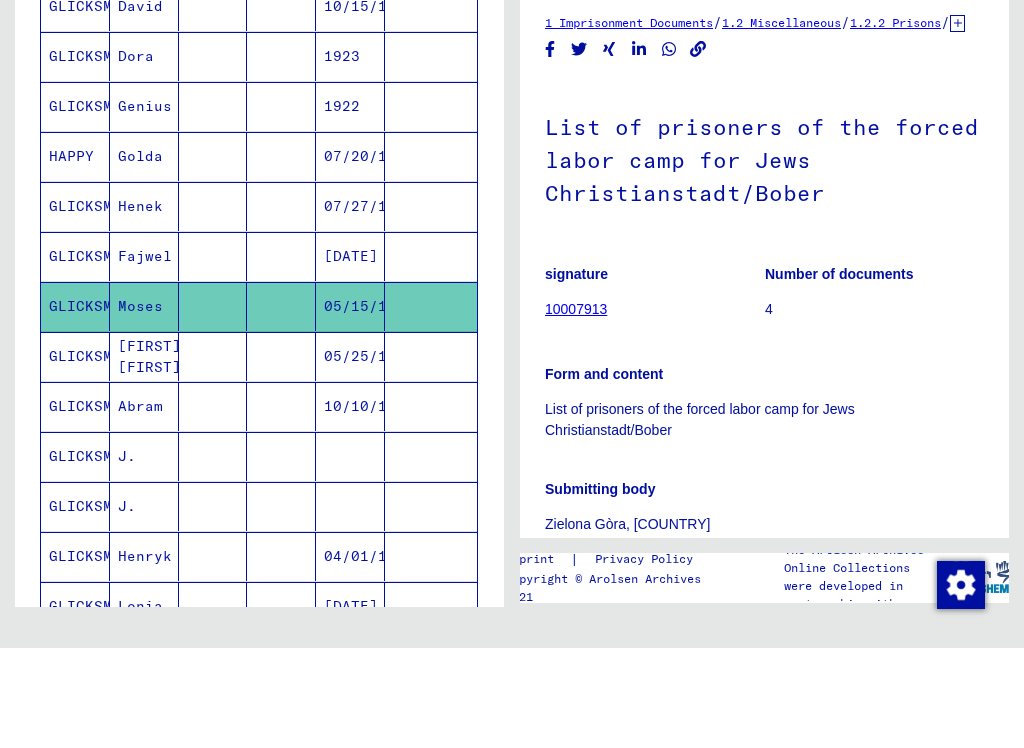 click on "Moses" 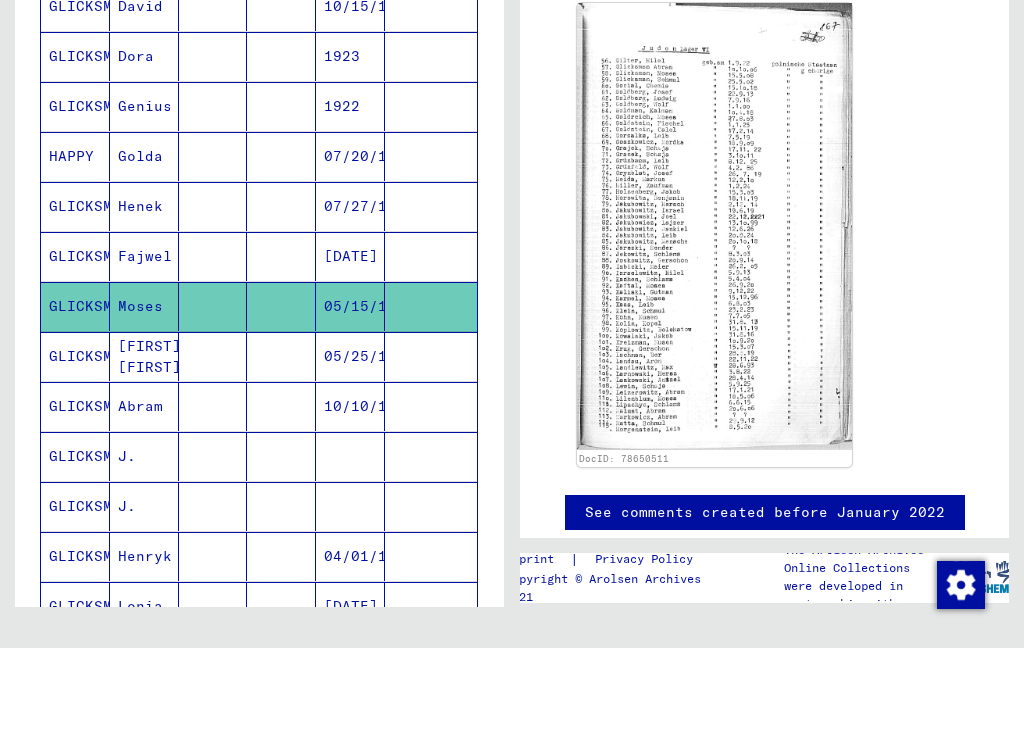 scroll, scrollTop: 586, scrollLeft: 0, axis: vertical 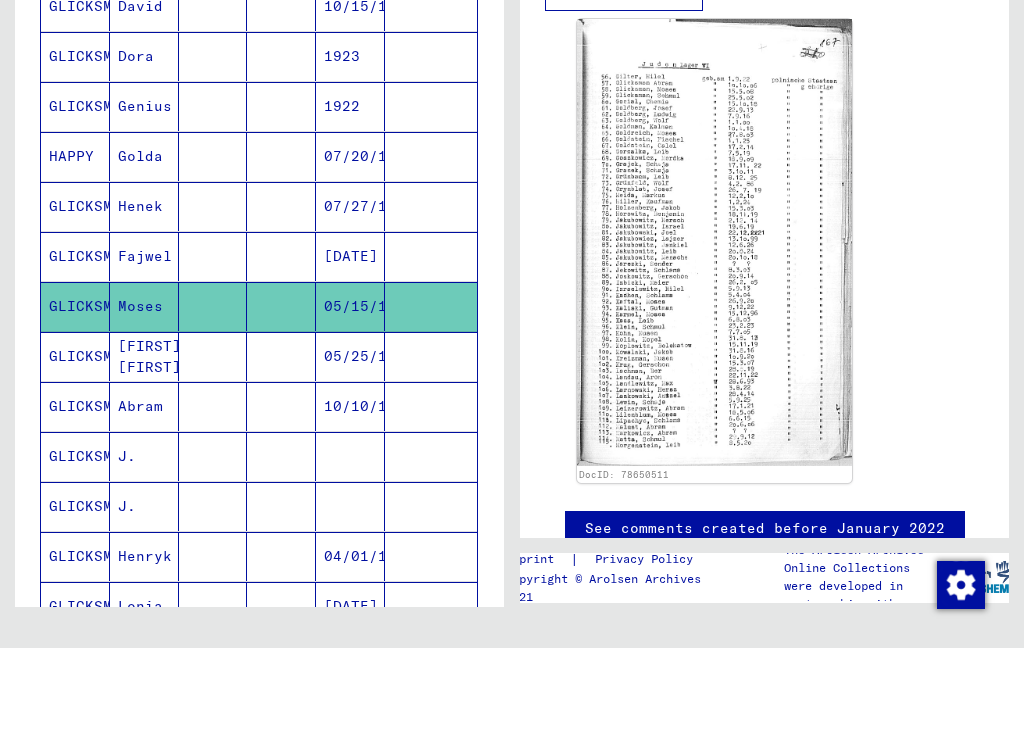 click 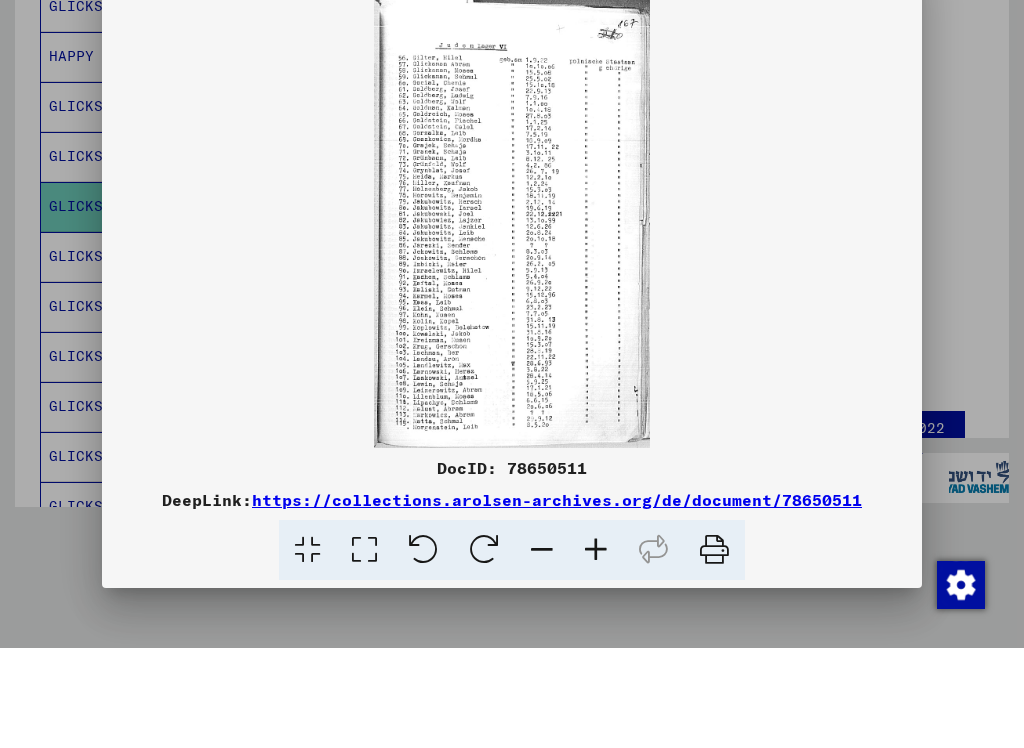 scroll, scrollTop: 622, scrollLeft: 0, axis: vertical 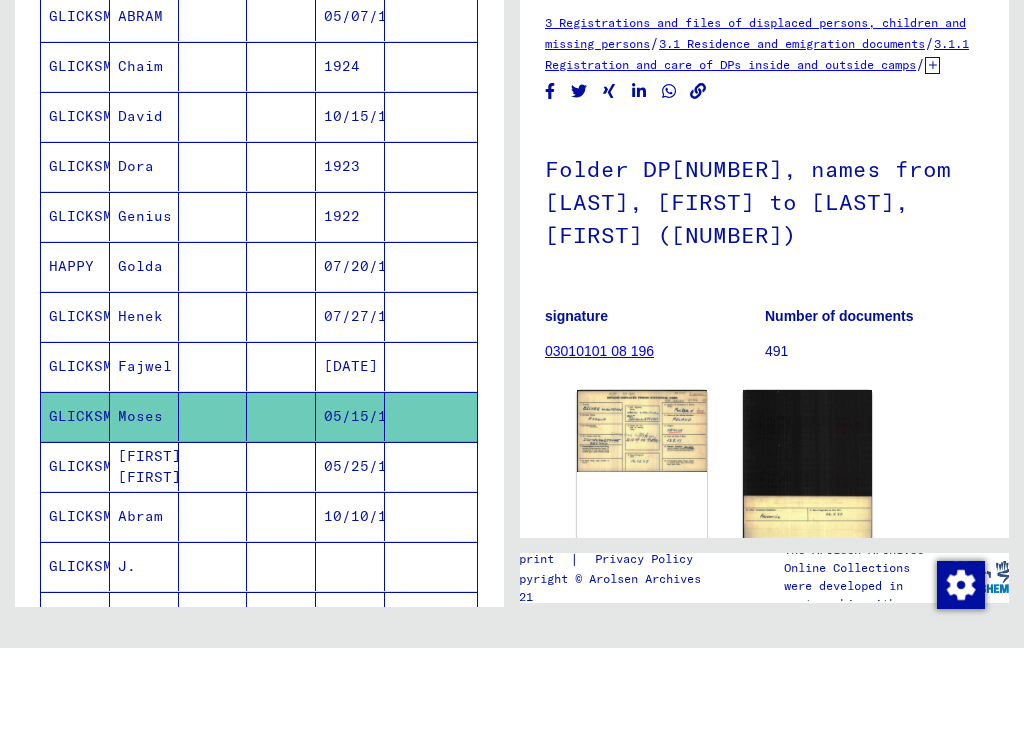click on "07/27/1924" at bounding box center [351, 466] 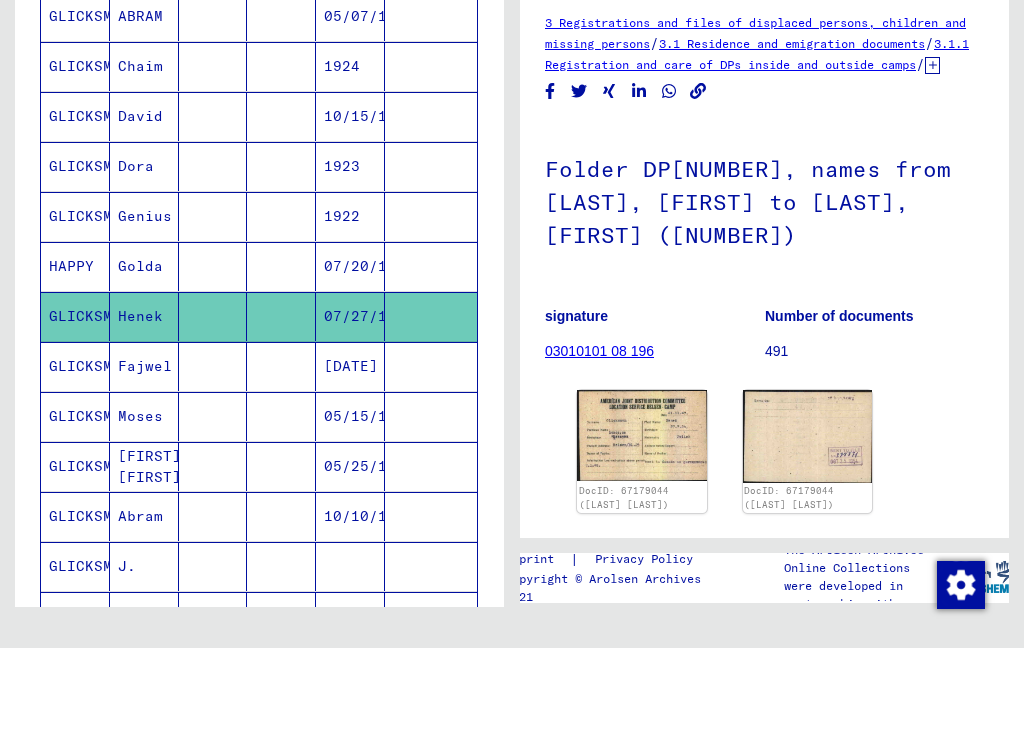 scroll, scrollTop: 0, scrollLeft: 0, axis: both 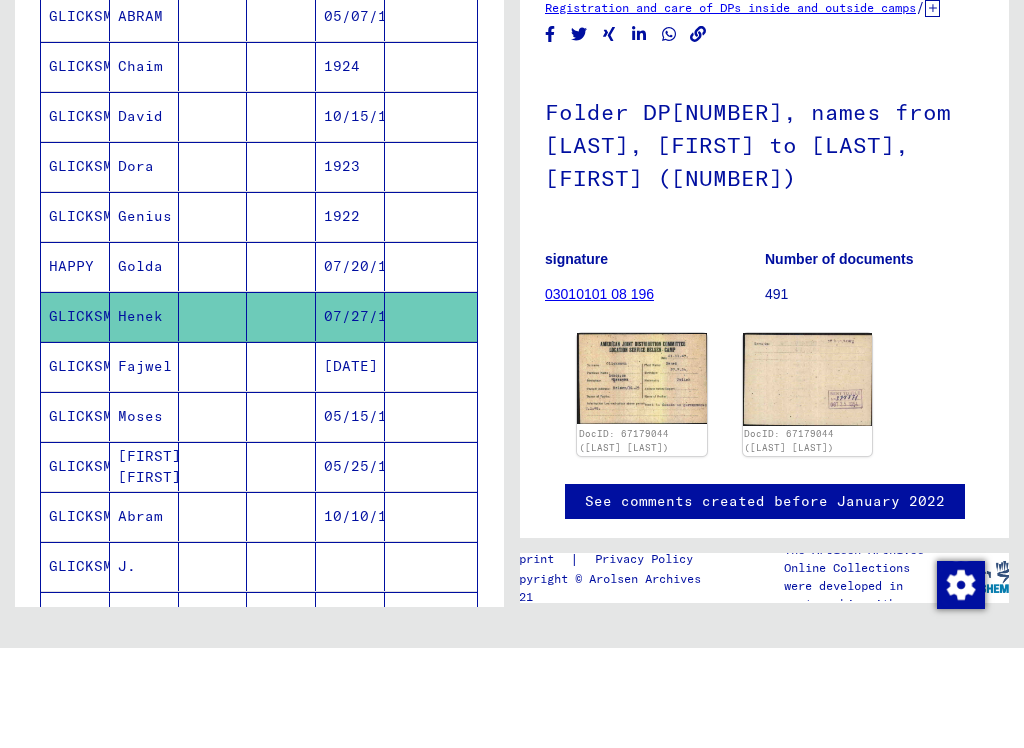 click 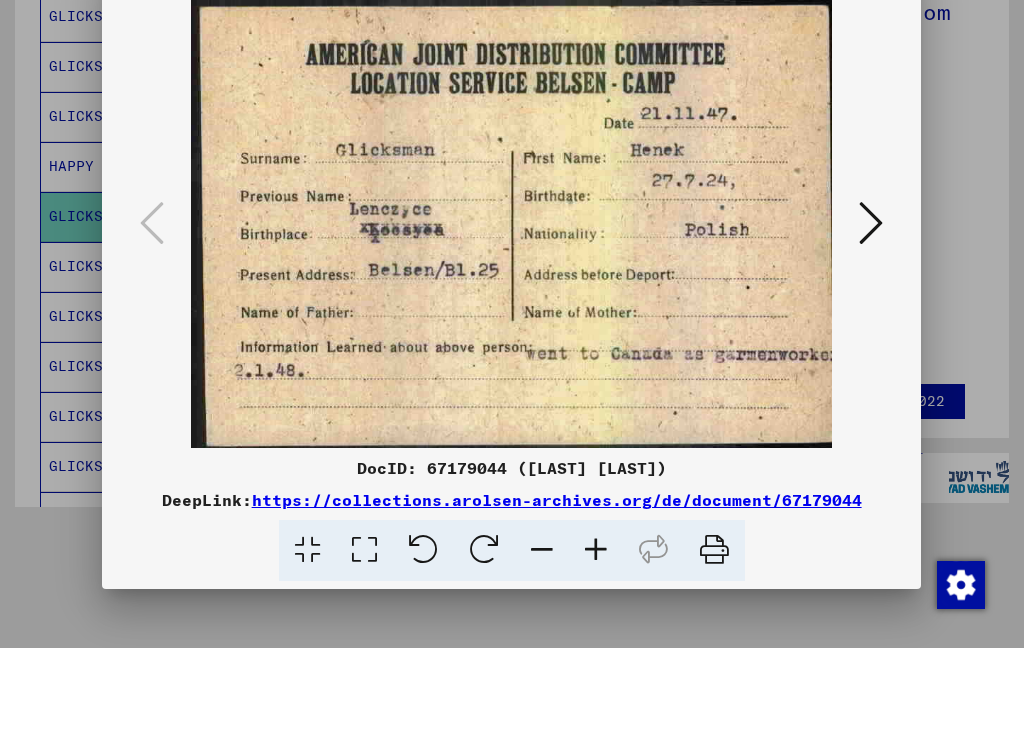 scroll, scrollTop: 622, scrollLeft: 0, axis: vertical 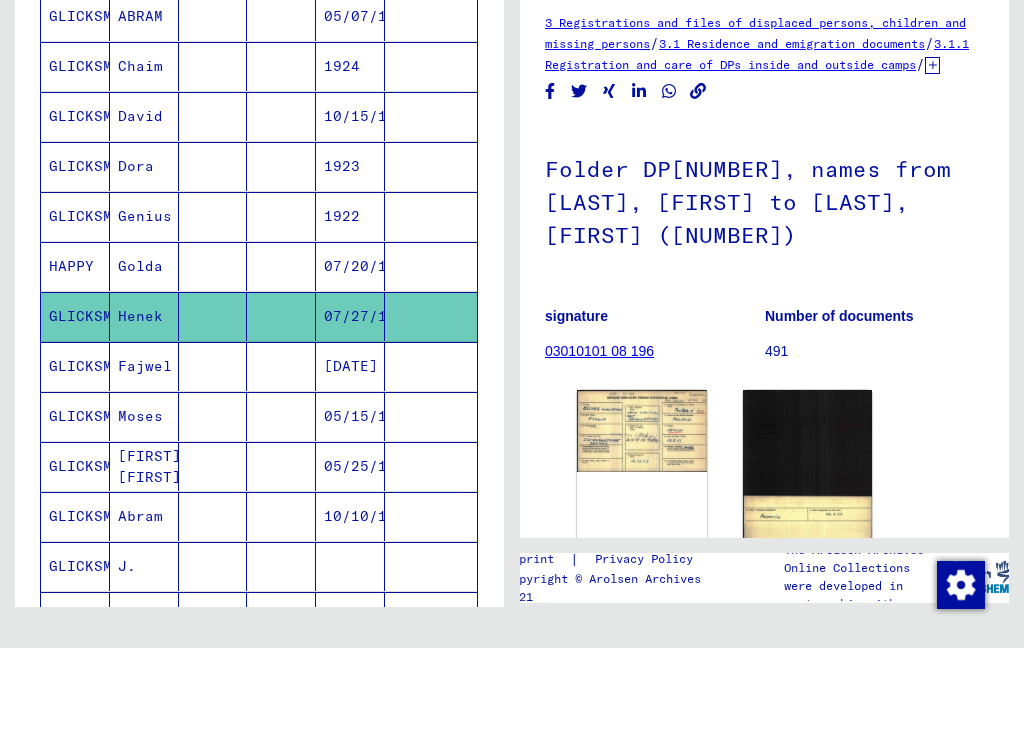click at bounding box center (431, 566) 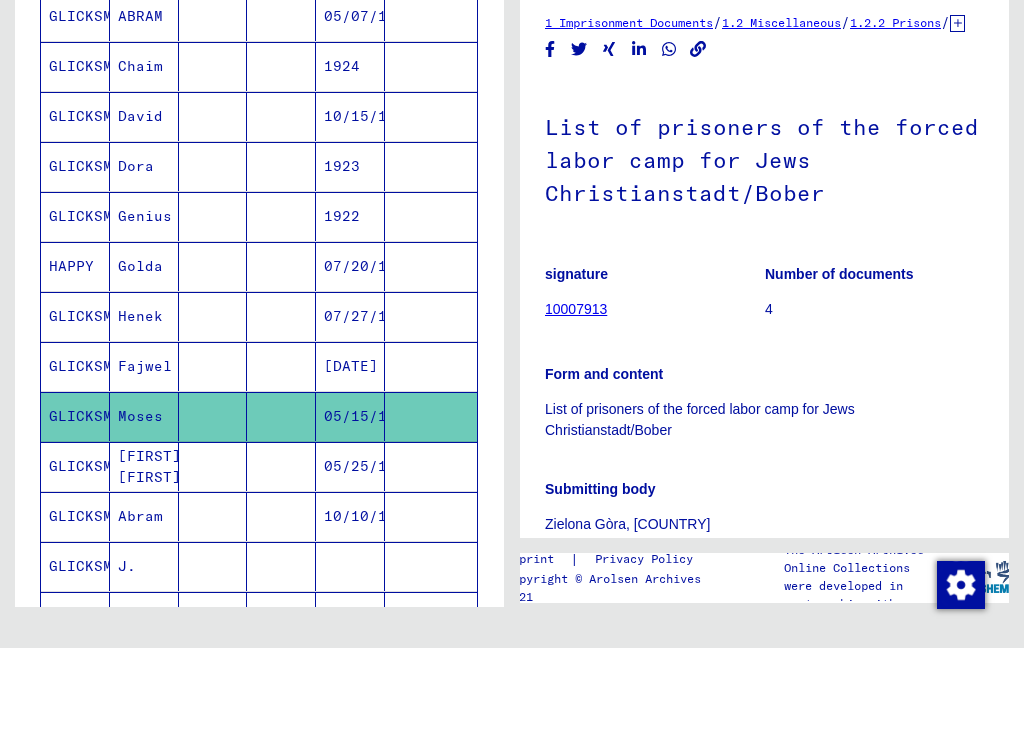 scroll, scrollTop: 0, scrollLeft: 0, axis: both 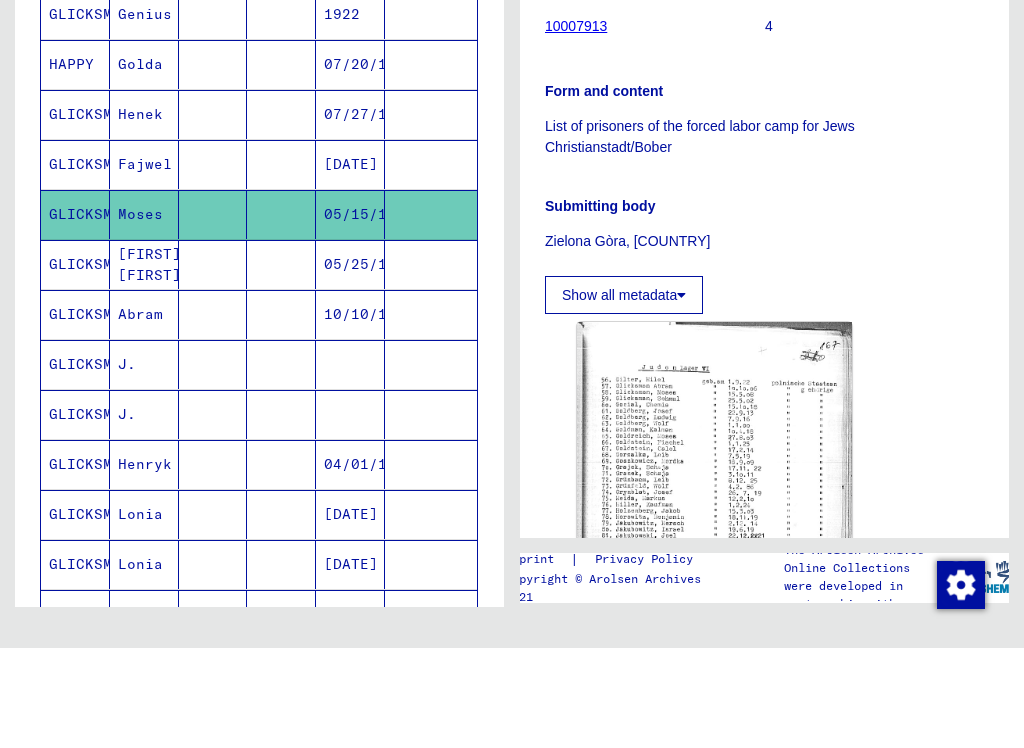 click at bounding box center [431, 614] 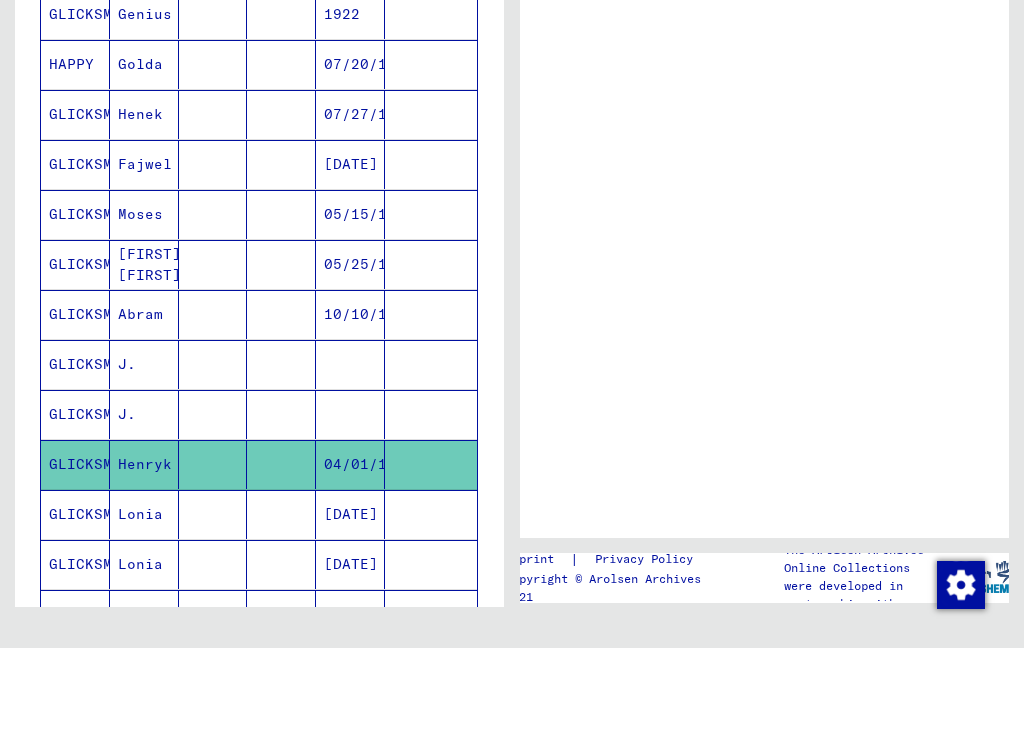 scroll, scrollTop: 0, scrollLeft: 0, axis: both 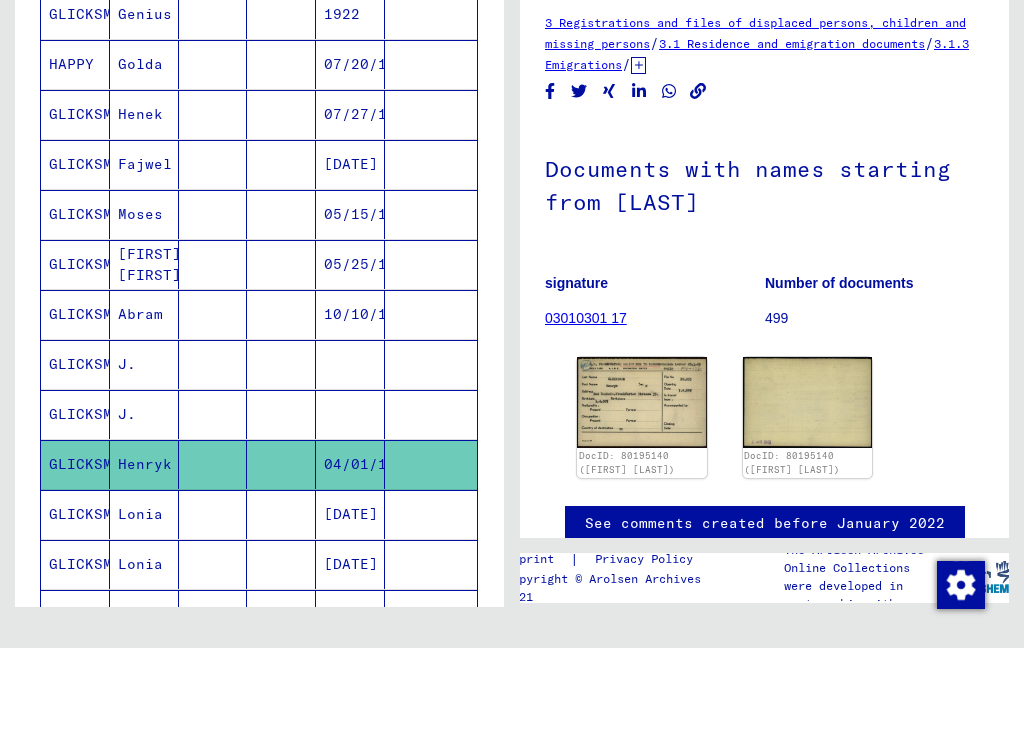 click 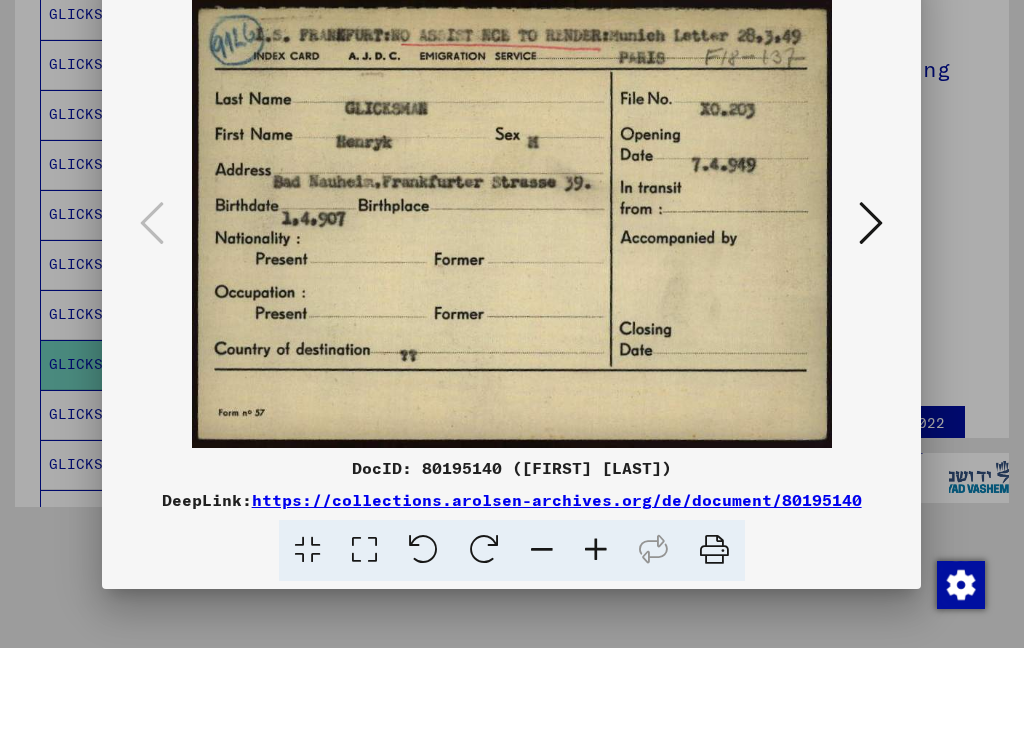 scroll, scrollTop: 622, scrollLeft: 0, axis: vertical 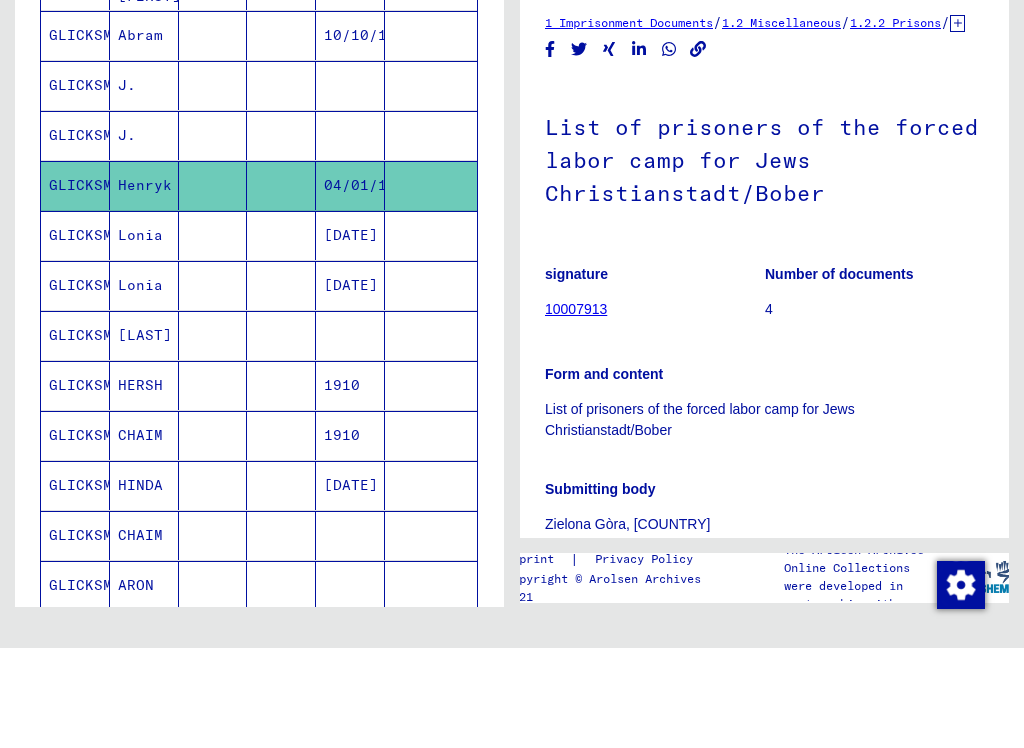 click at bounding box center (431, 635) 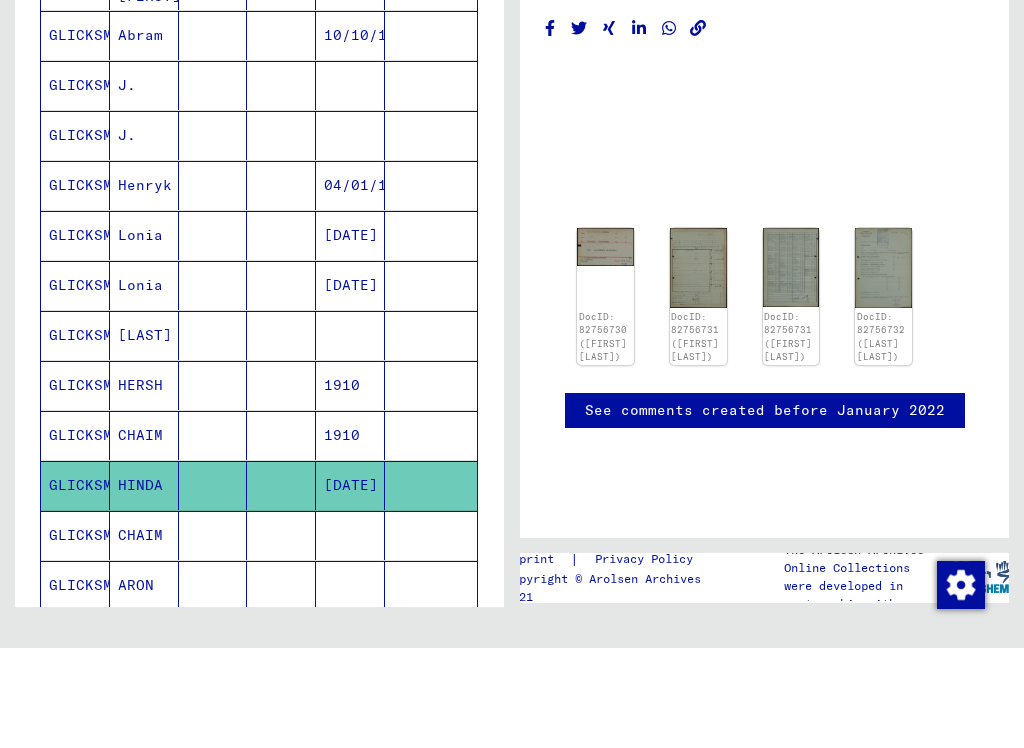 click 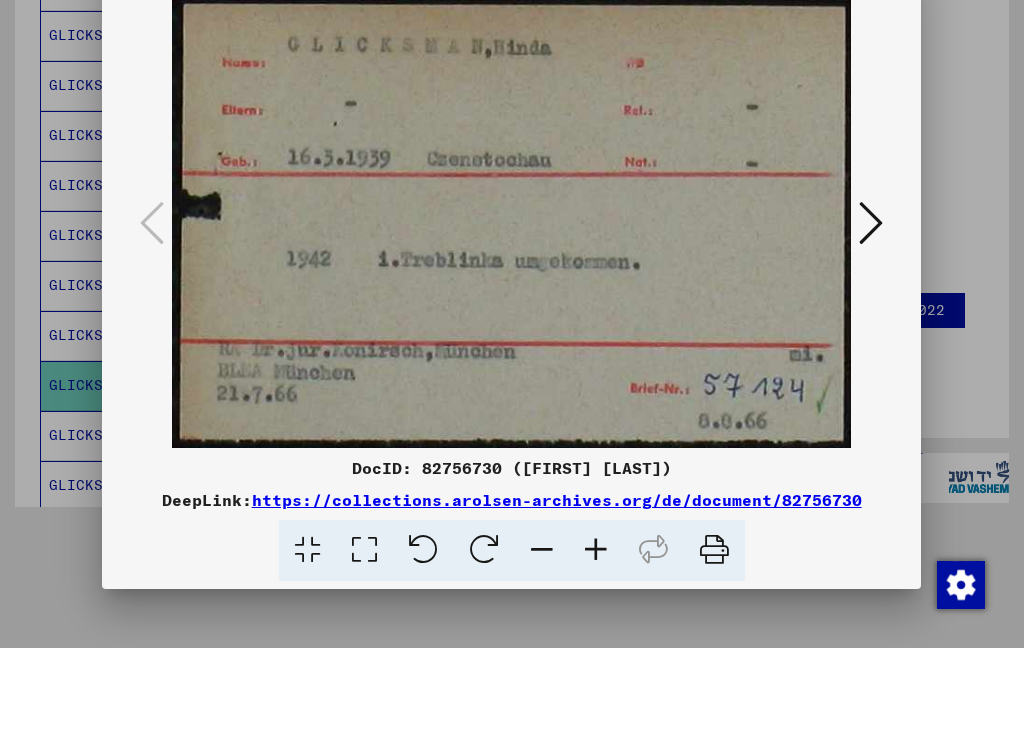 scroll, scrollTop: 622, scrollLeft: 0, axis: vertical 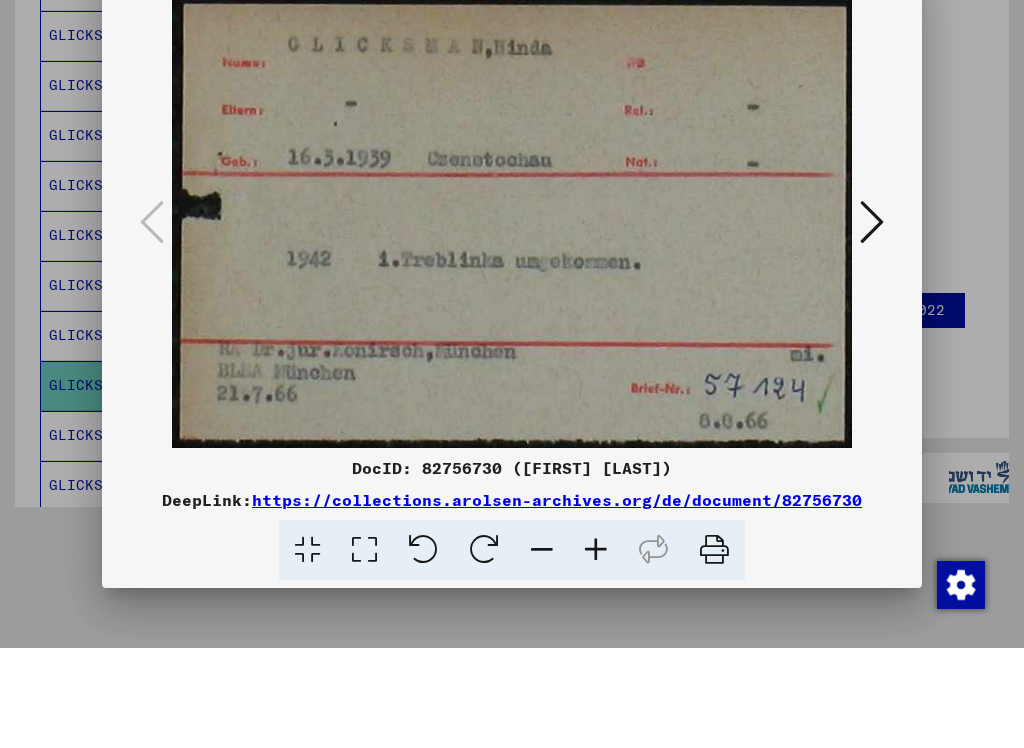 click at bounding box center [872, 322] 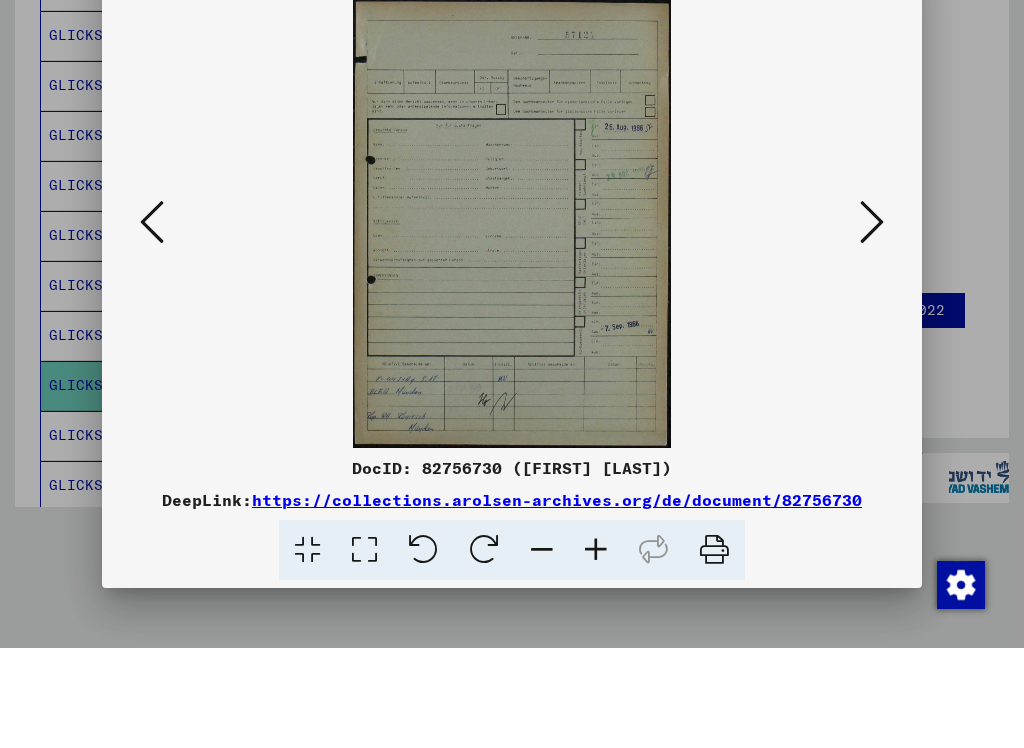 click at bounding box center [511, 324] 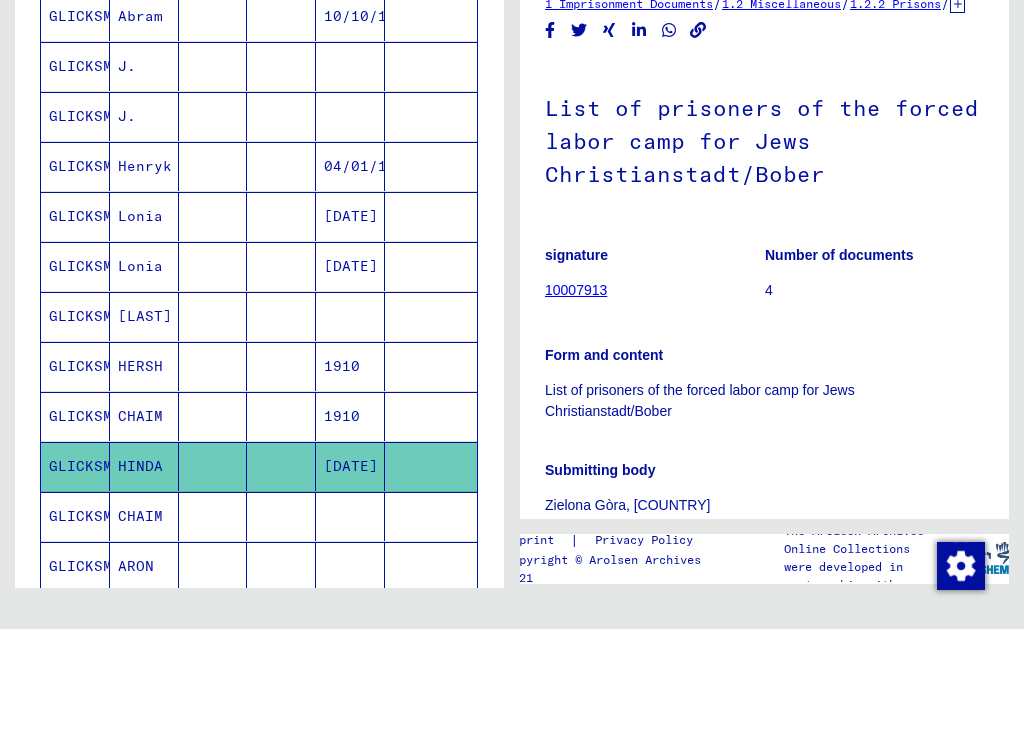 scroll, scrollTop: 0, scrollLeft: 0, axis: both 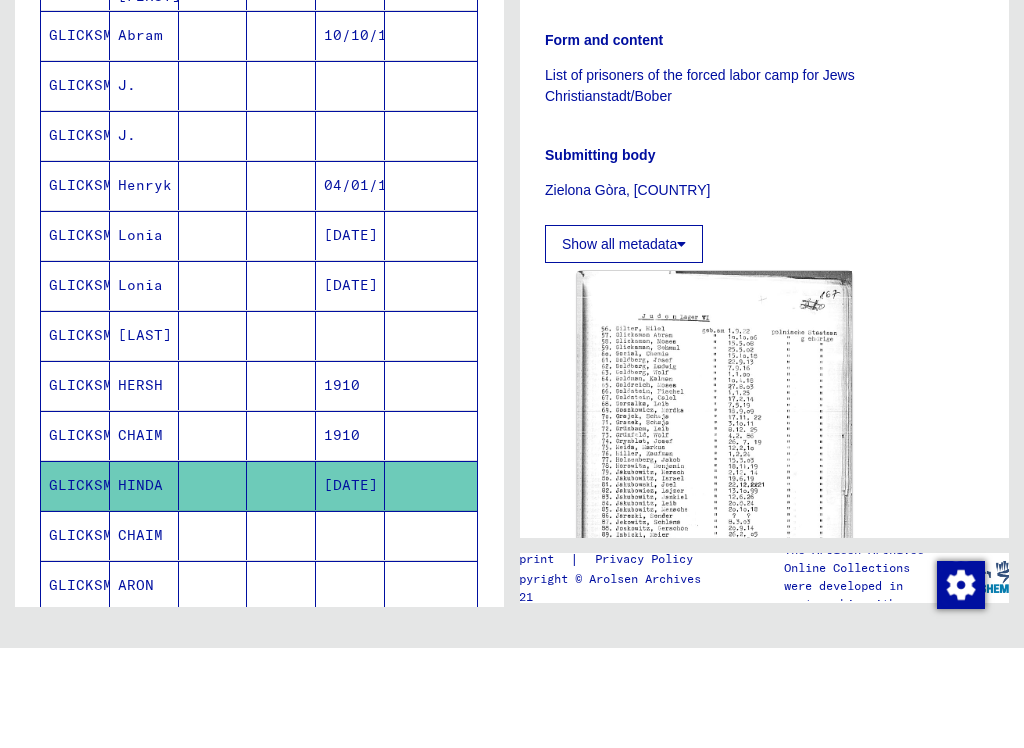 click 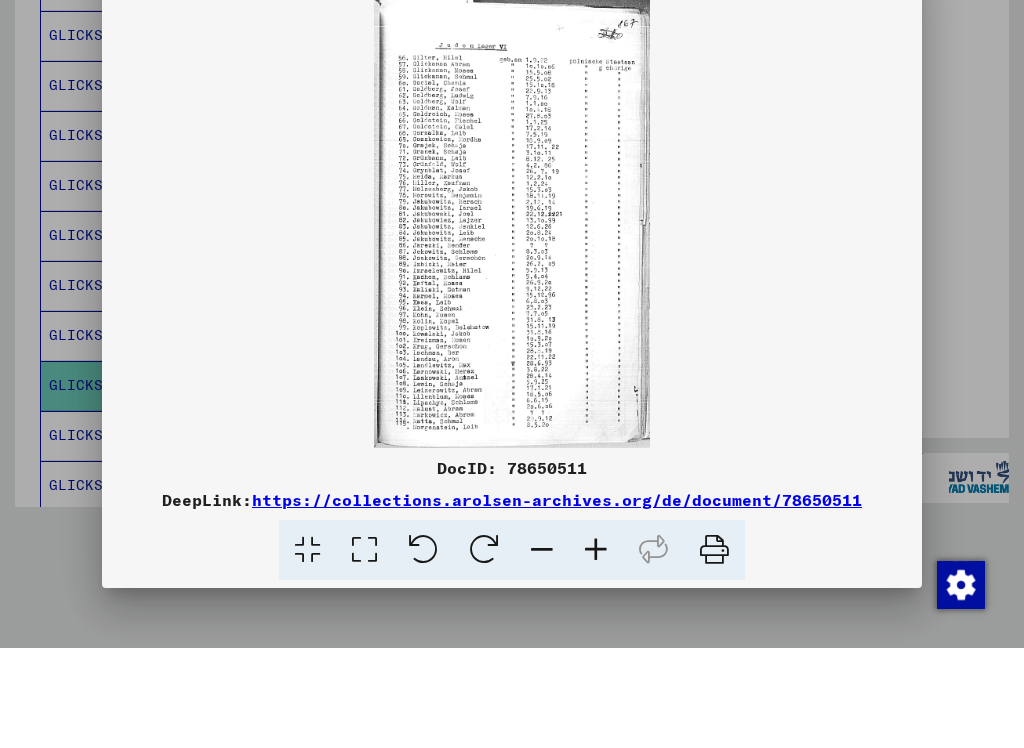 scroll, scrollTop: 622, scrollLeft: 0, axis: vertical 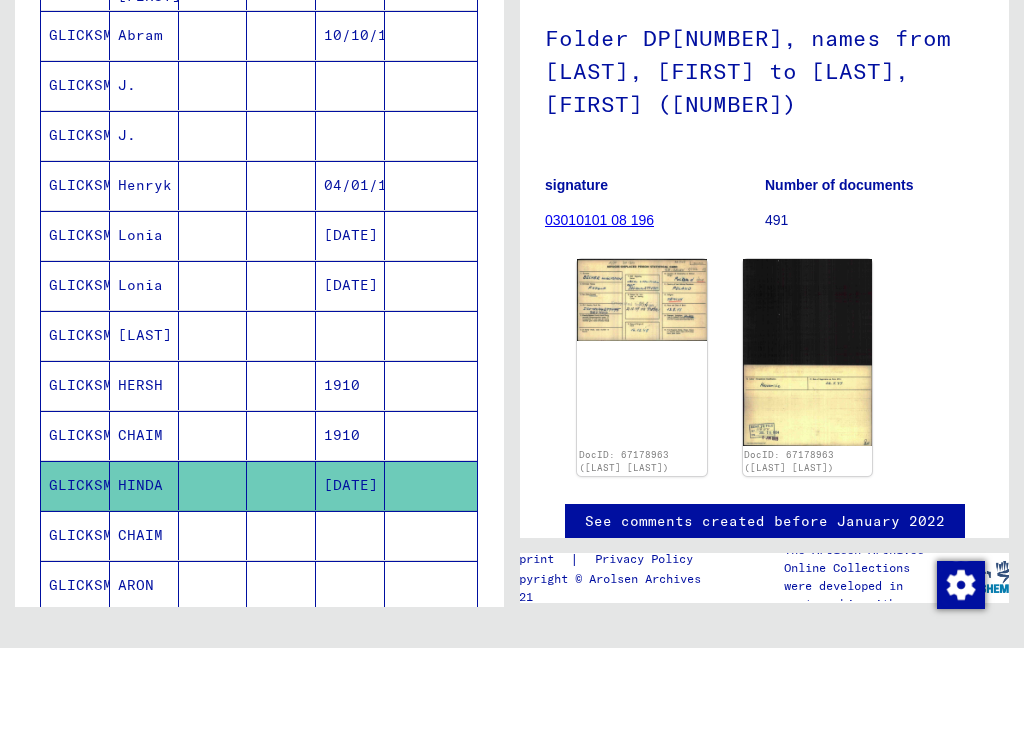 click 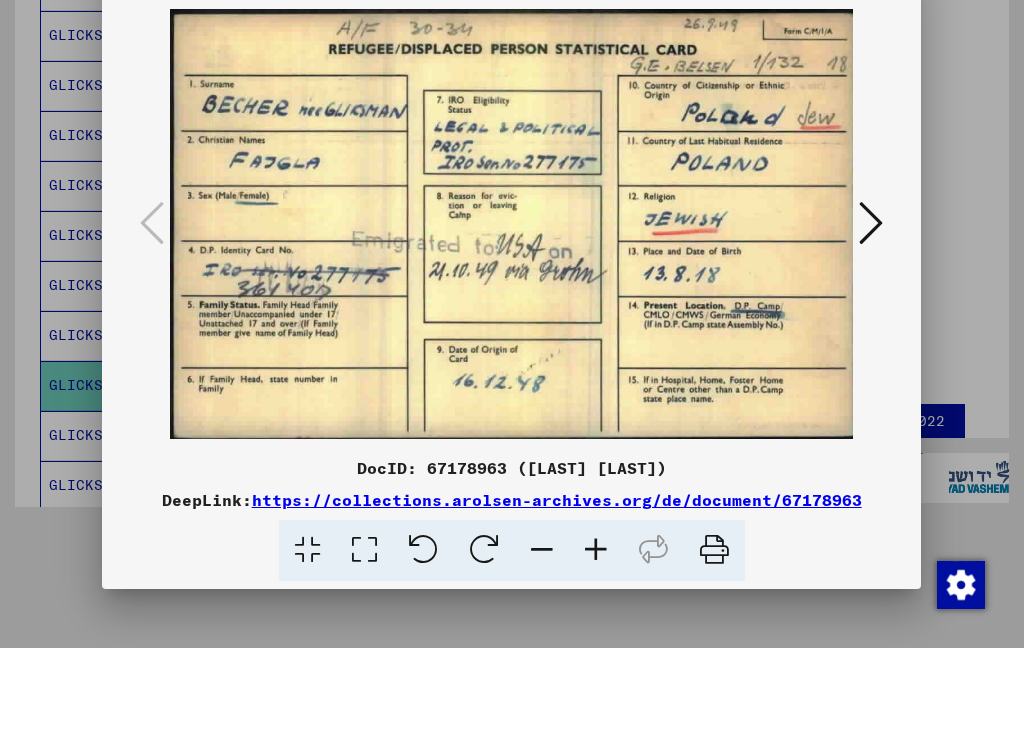 scroll, scrollTop: 622, scrollLeft: 0, axis: vertical 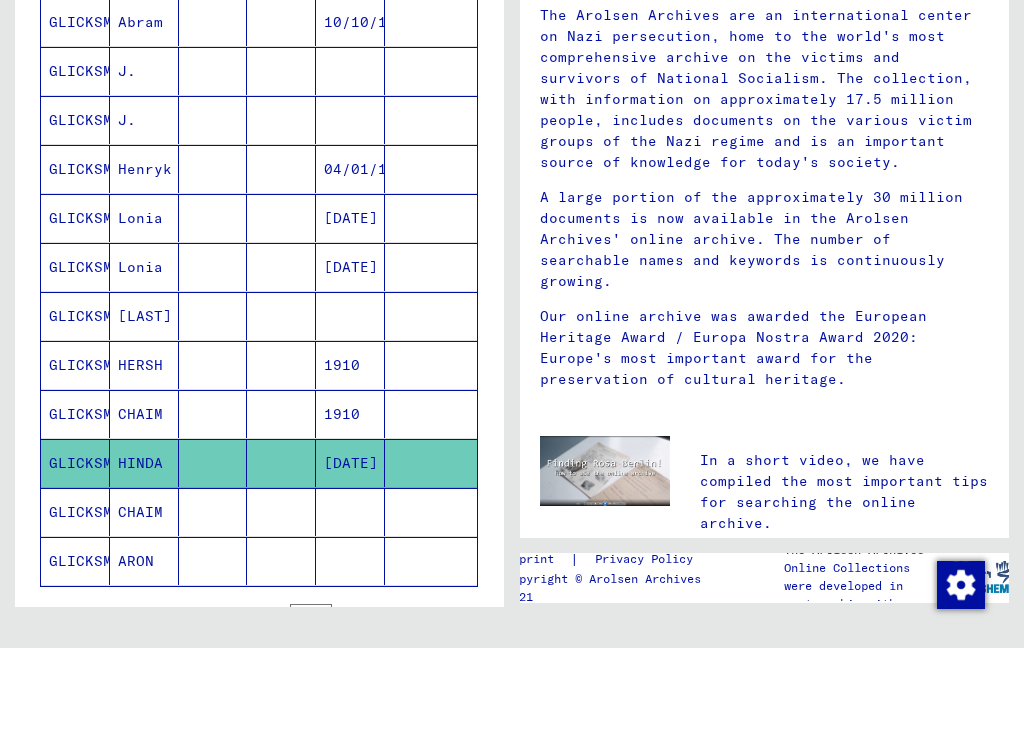 click on "[DATE]" 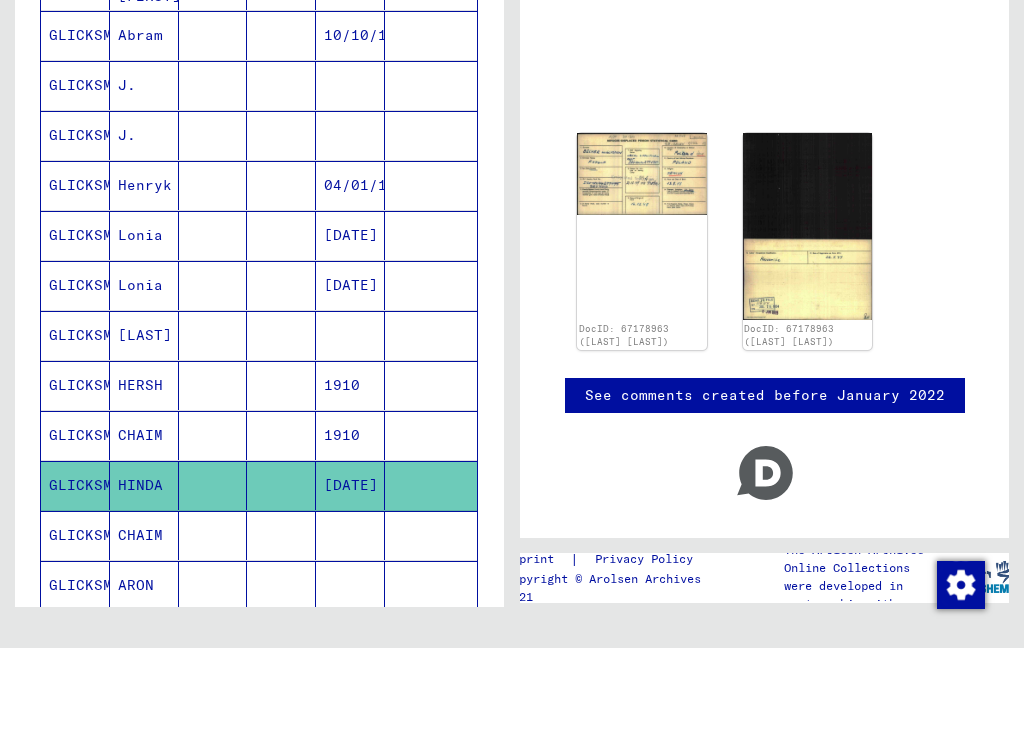 scroll, scrollTop: 0, scrollLeft: 0, axis: both 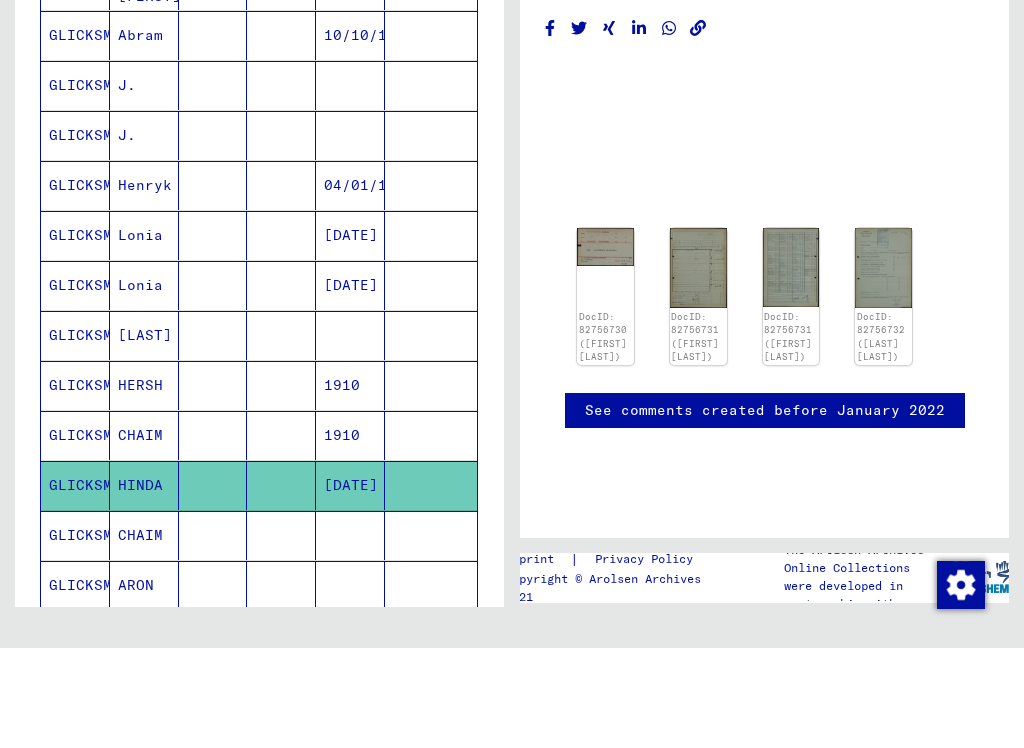 click 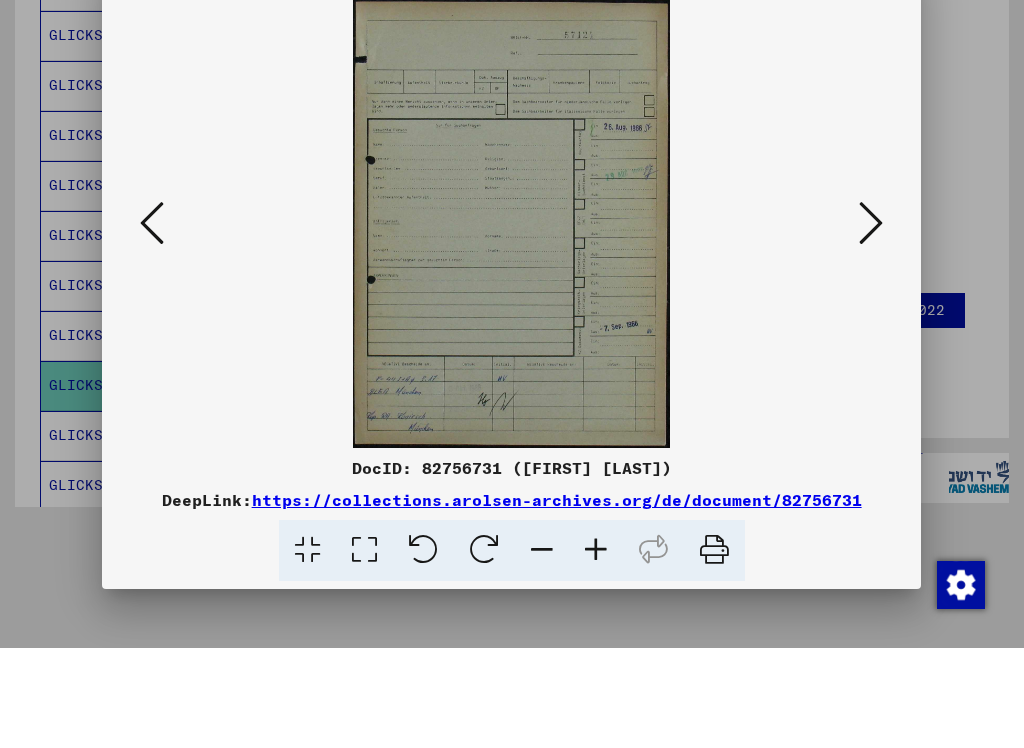 scroll, scrollTop: 622, scrollLeft: 0, axis: vertical 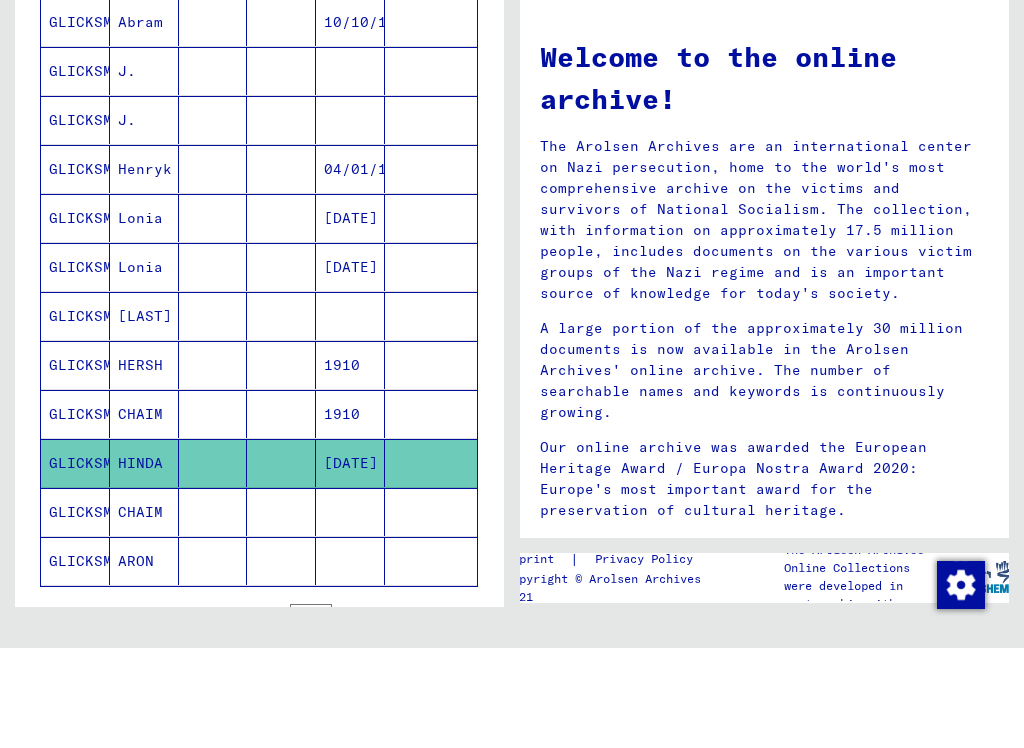 click 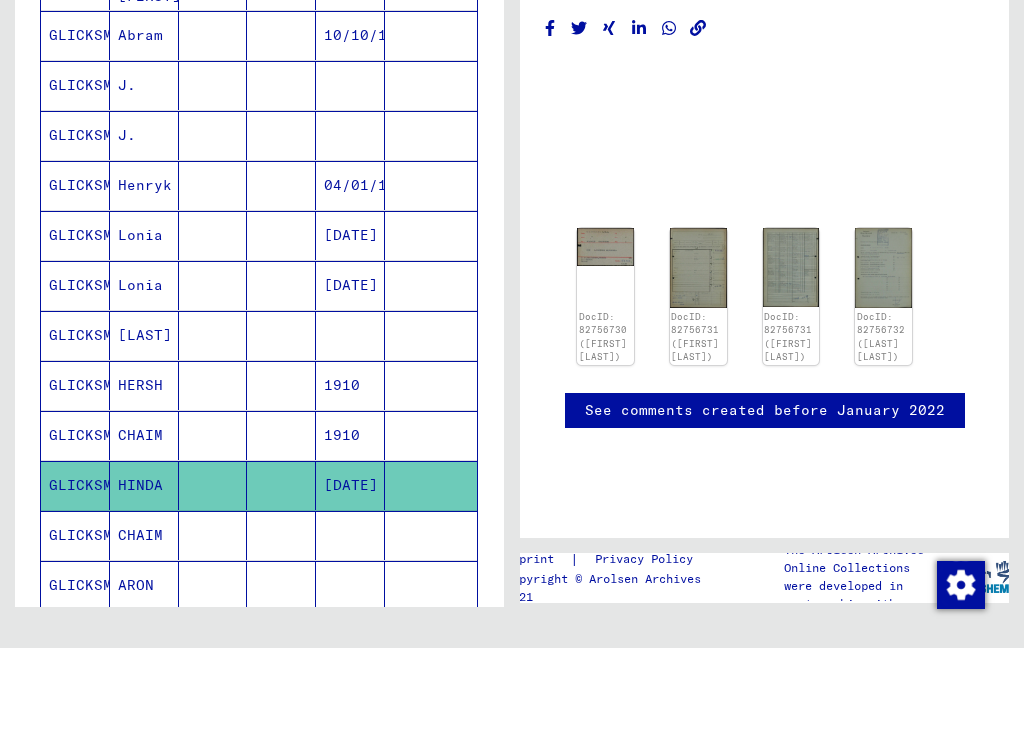 scroll, scrollTop: 0, scrollLeft: 0, axis: both 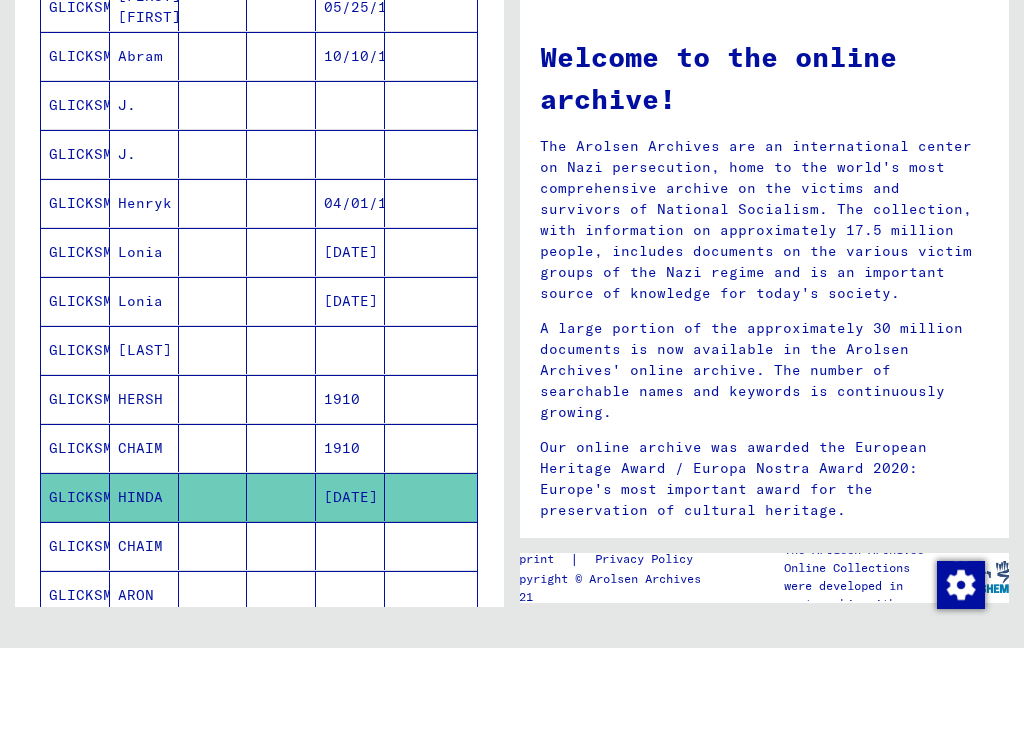 click 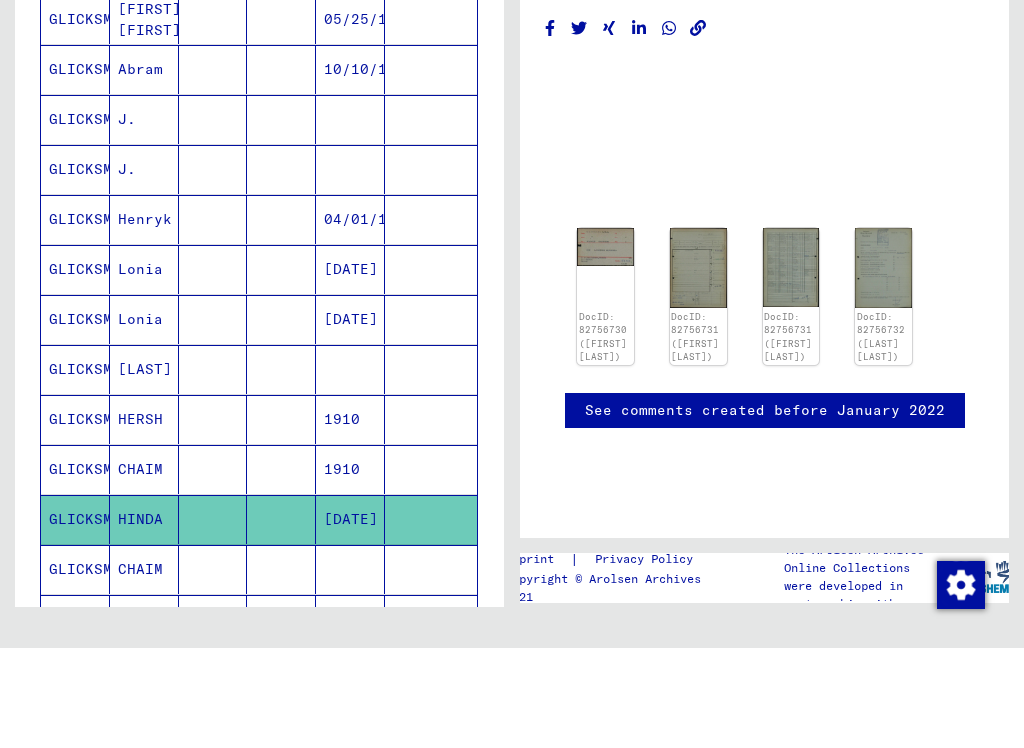scroll, scrollTop: 0, scrollLeft: 0, axis: both 